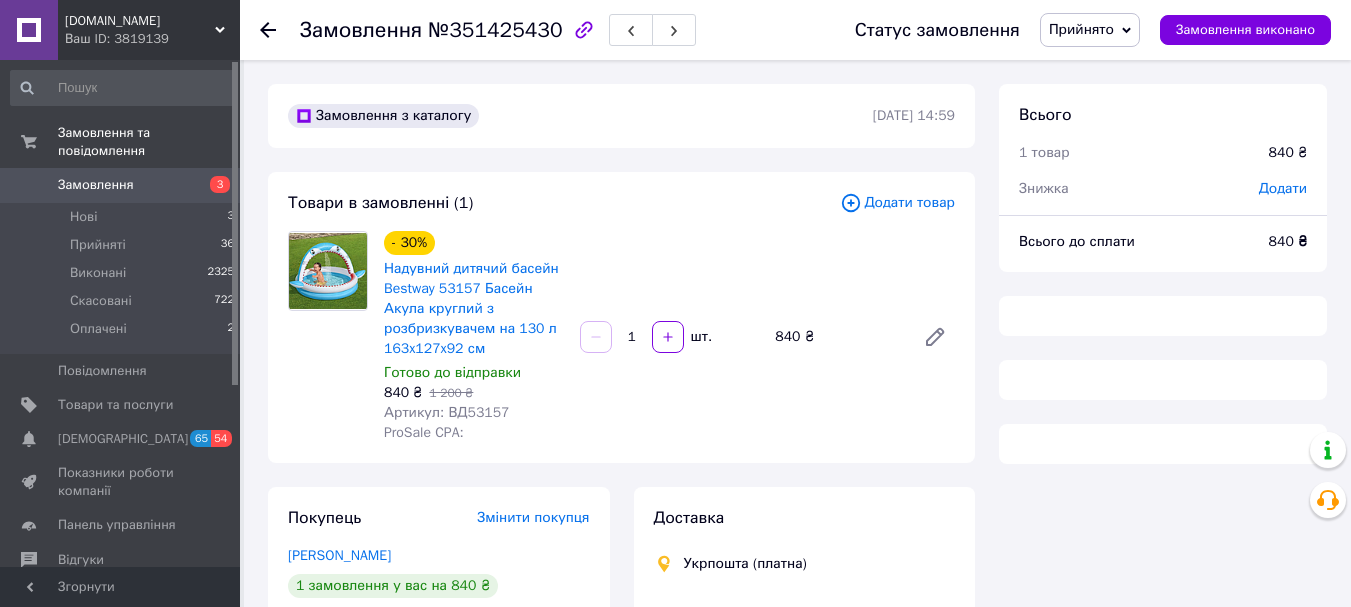 scroll, scrollTop: 0, scrollLeft: 0, axis: both 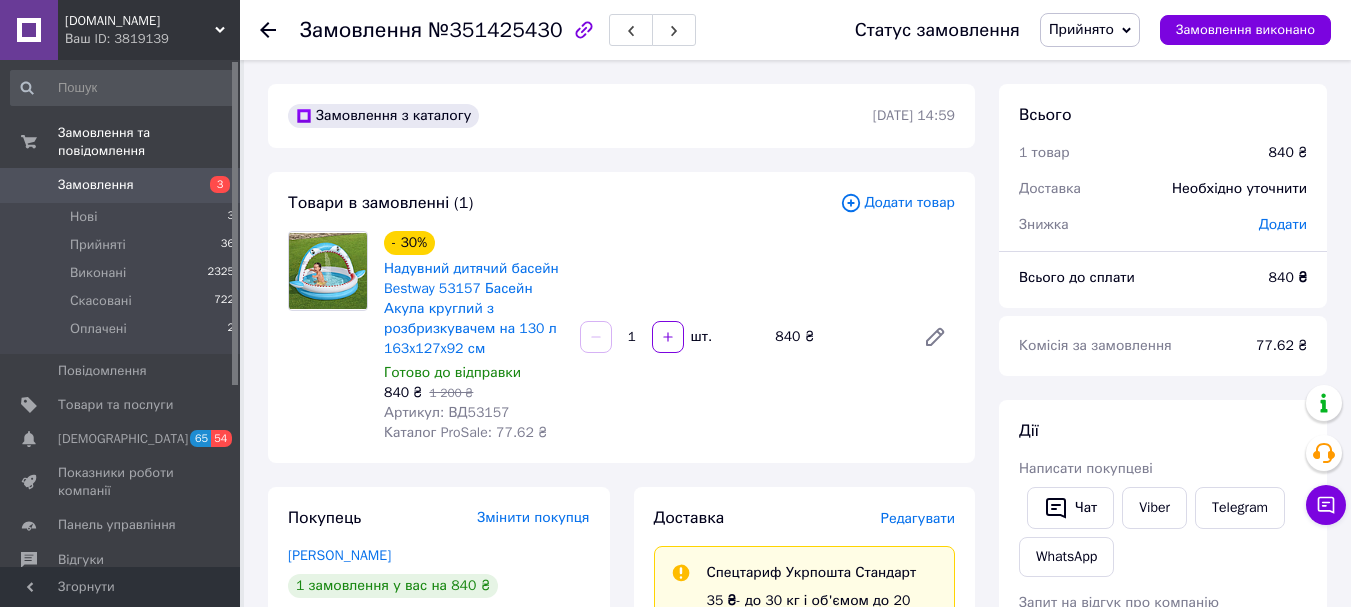 click 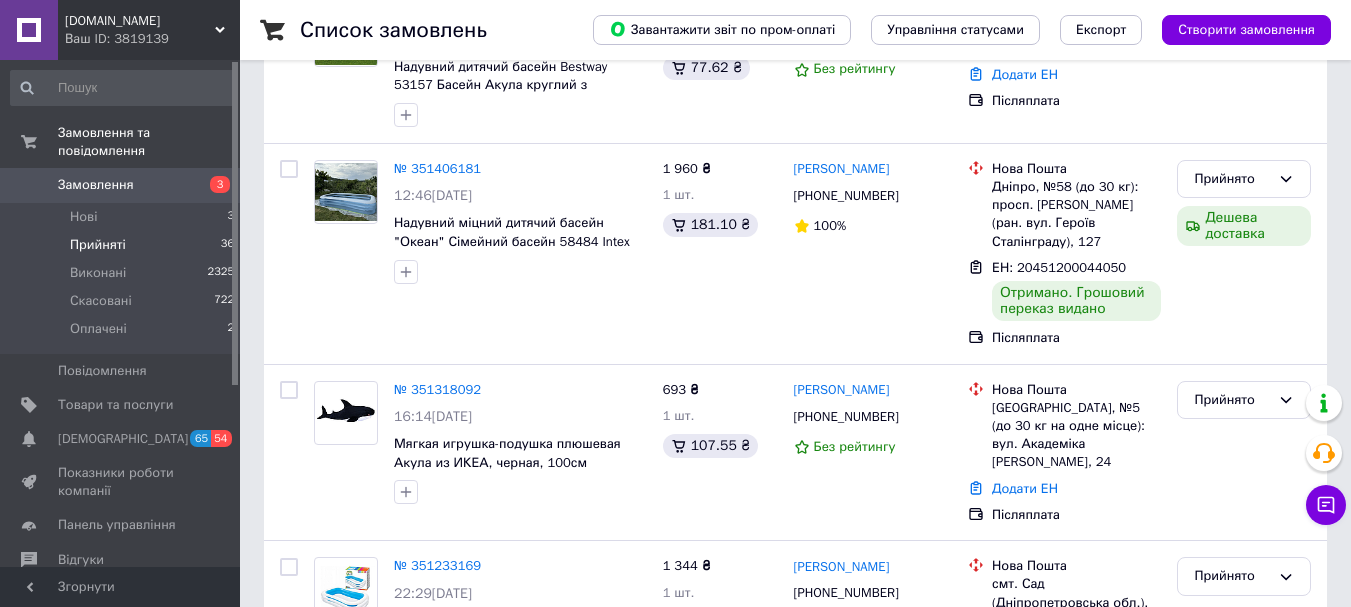 scroll, scrollTop: 400, scrollLeft: 0, axis: vertical 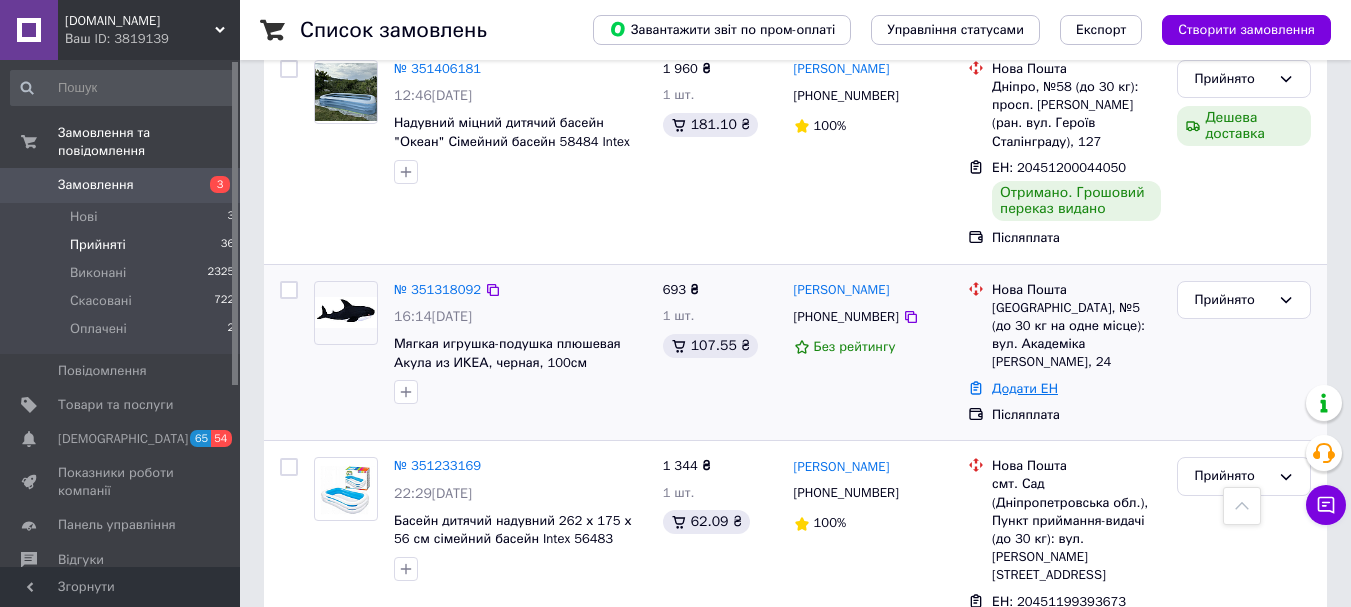 click on "Додати ЕН" at bounding box center (1025, 388) 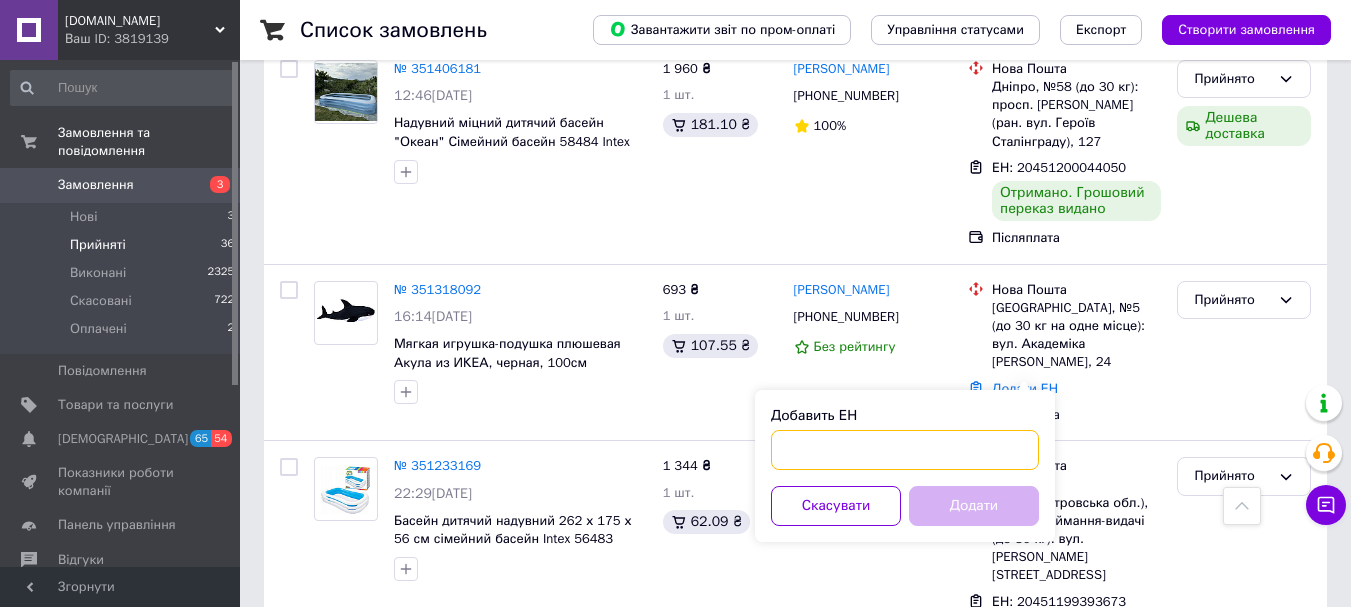 click on "Добавить ЕН" at bounding box center (905, 450) 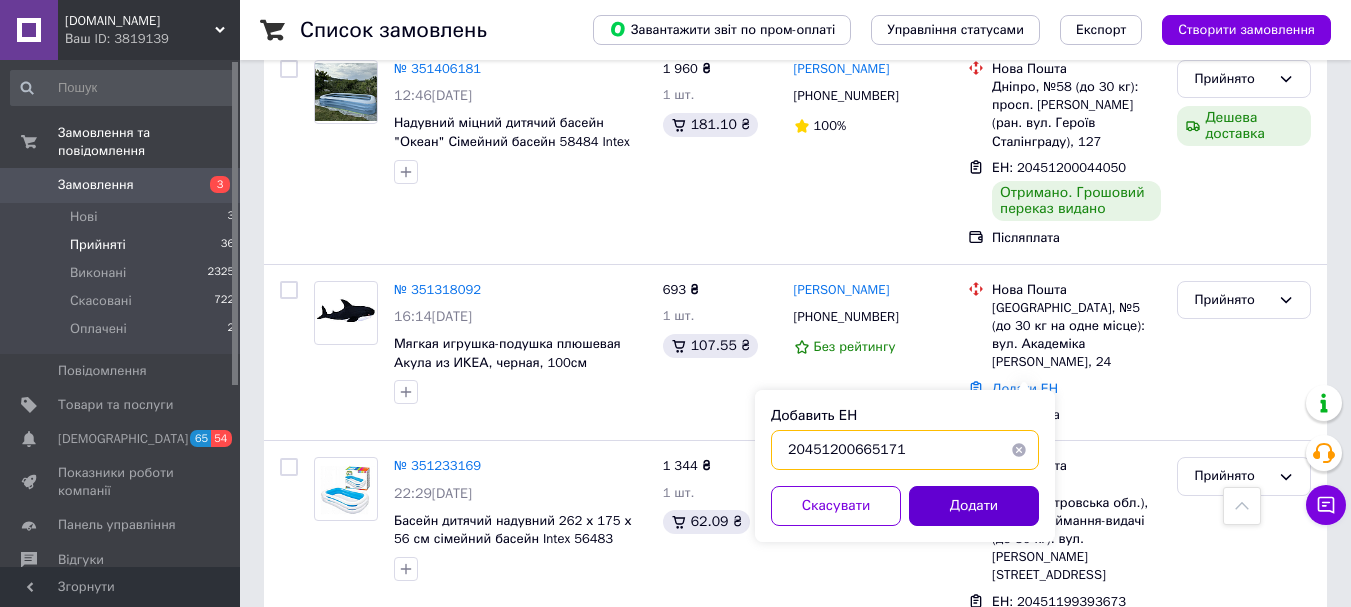 type on "20451200665171" 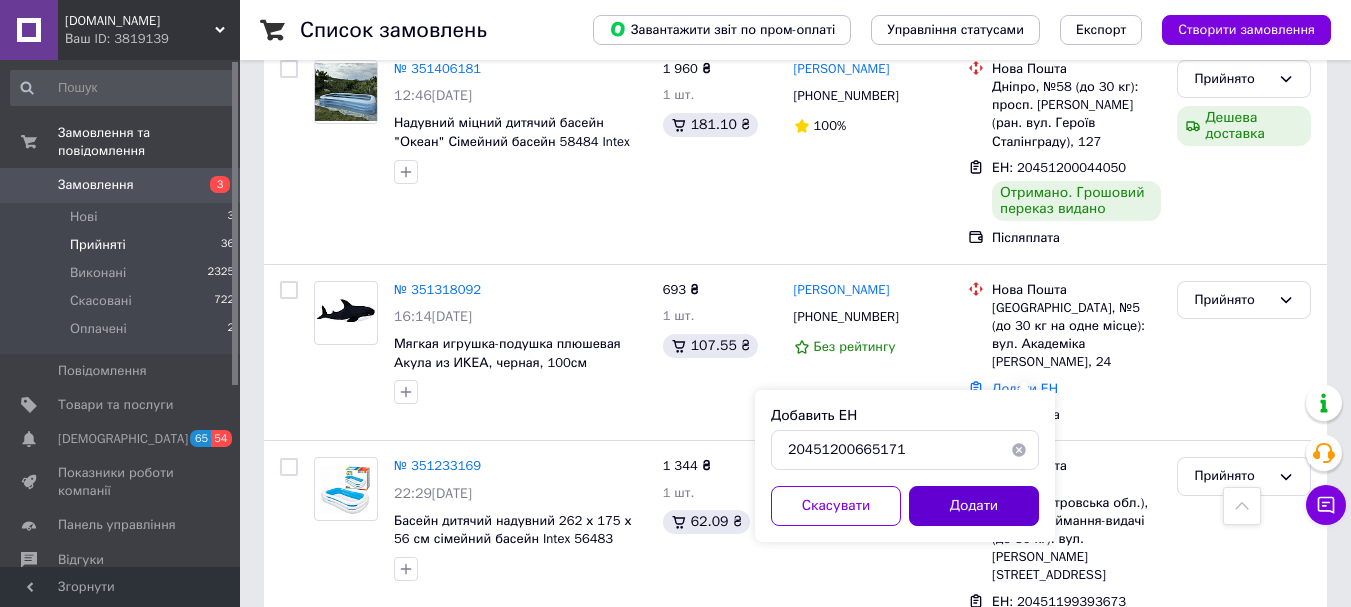 click on "Додати" at bounding box center [974, 506] 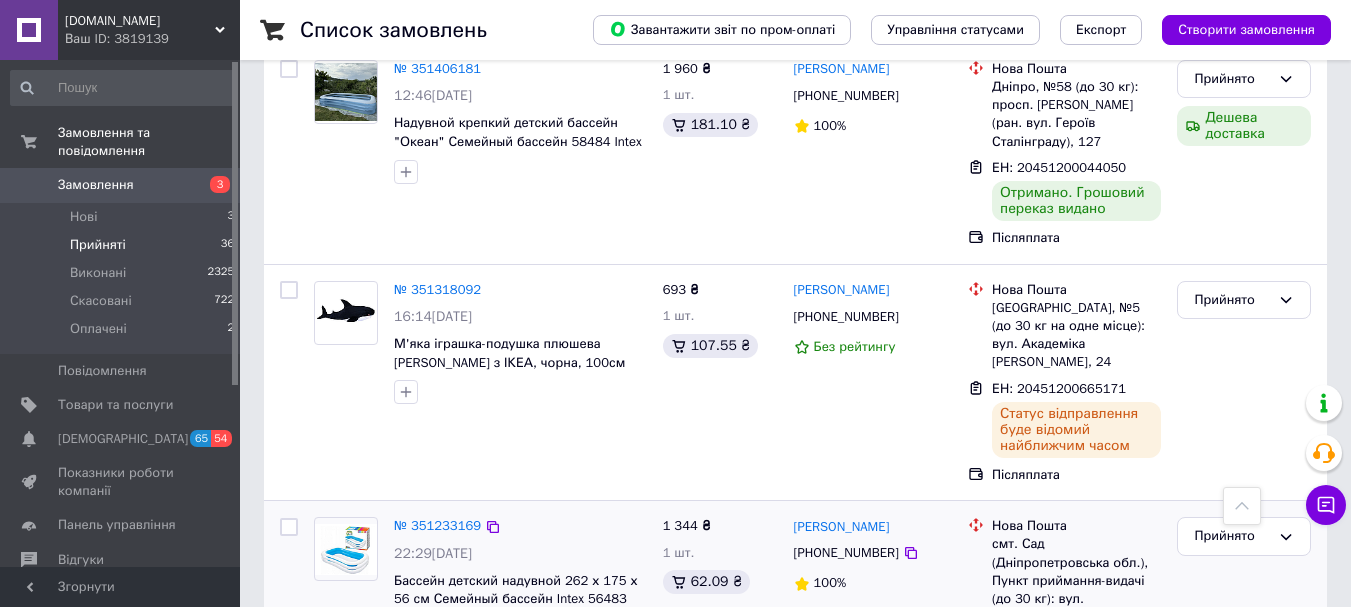 scroll, scrollTop: 300, scrollLeft: 0, axis: vertical 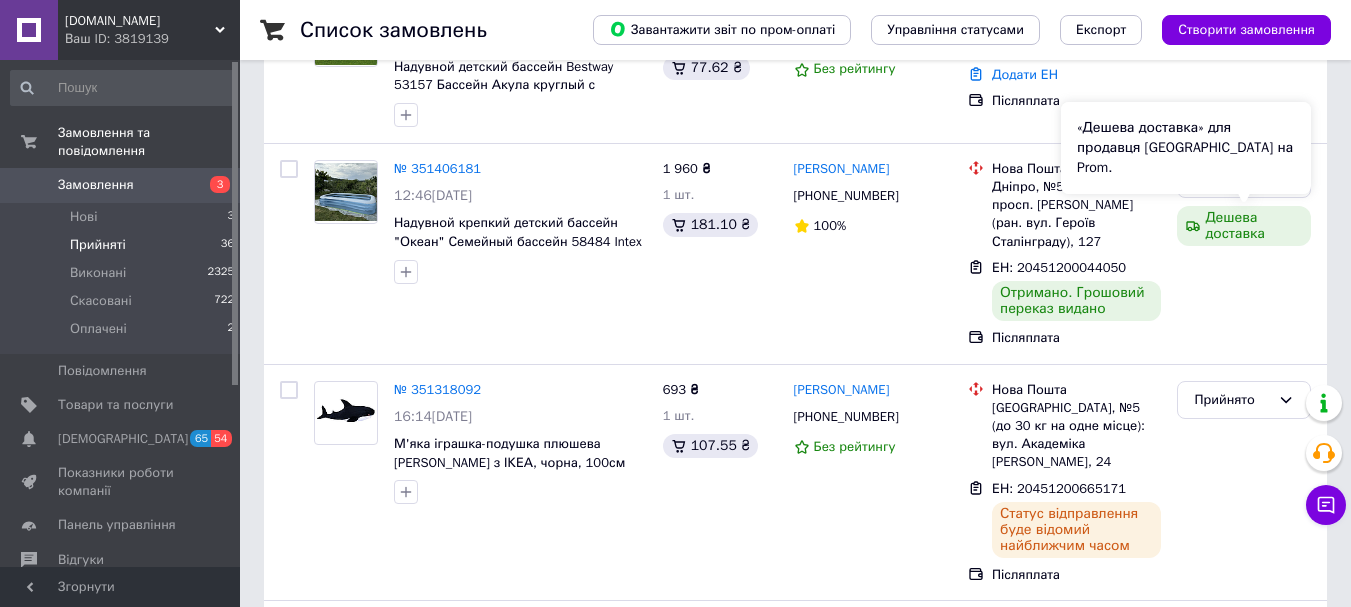 click on "«Дешева доставка» для продавця [GEOGRAPHIC_DATA] на Prom." at bounding box center (1186, 148) 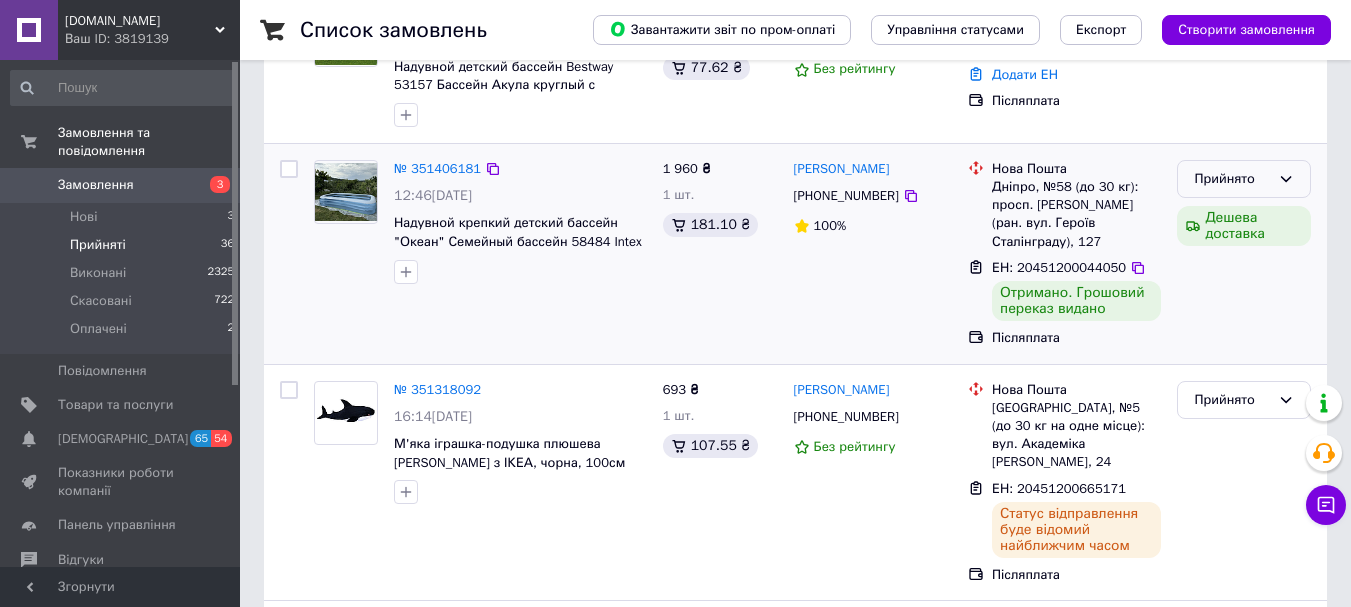 click 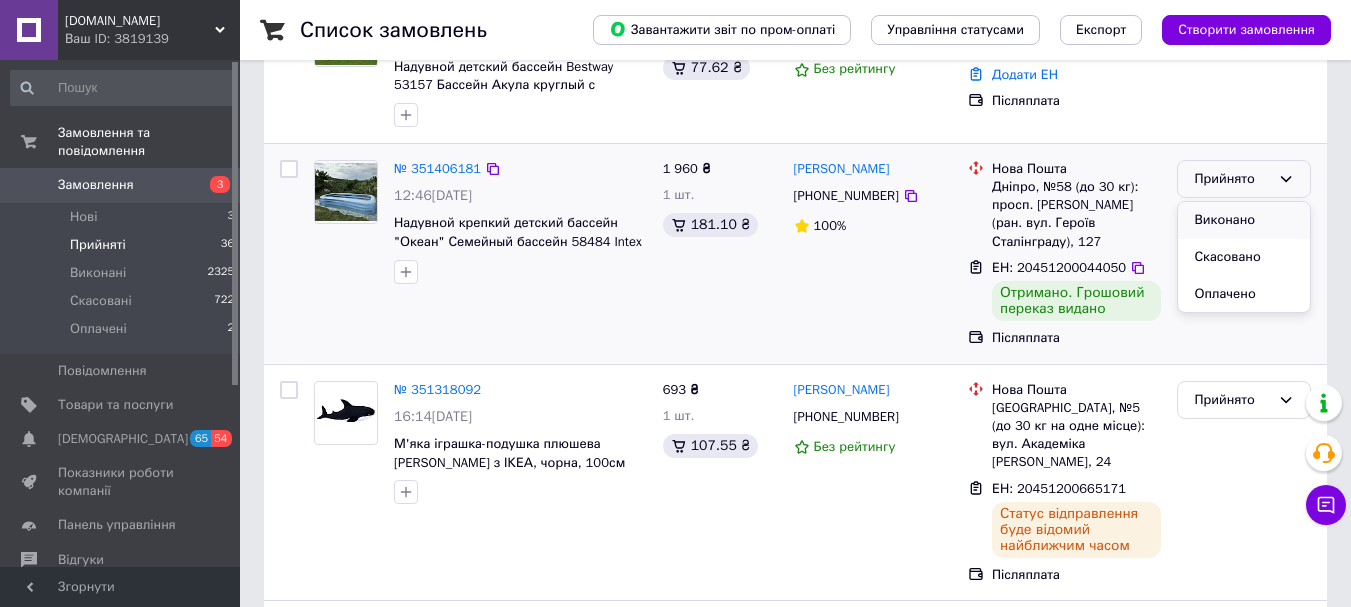 click on "Виконано" at bounding box center [1244, 220] 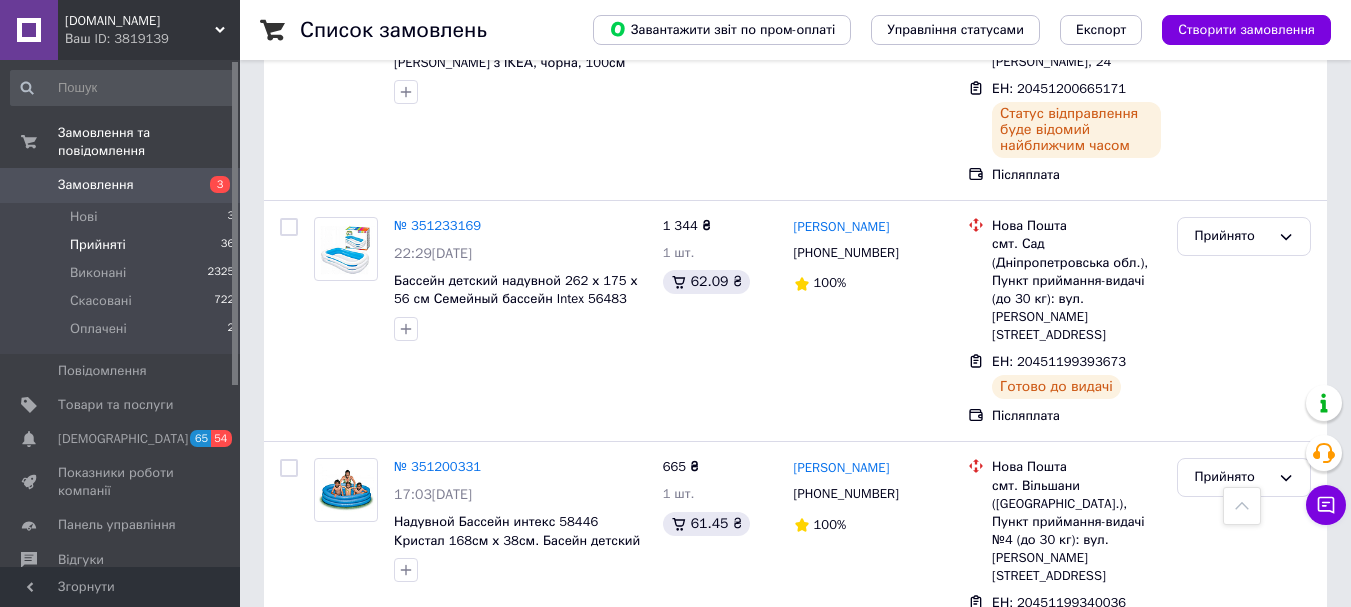 scroll, scrollTop: 800, scrollLeft: 0, axis: vertical 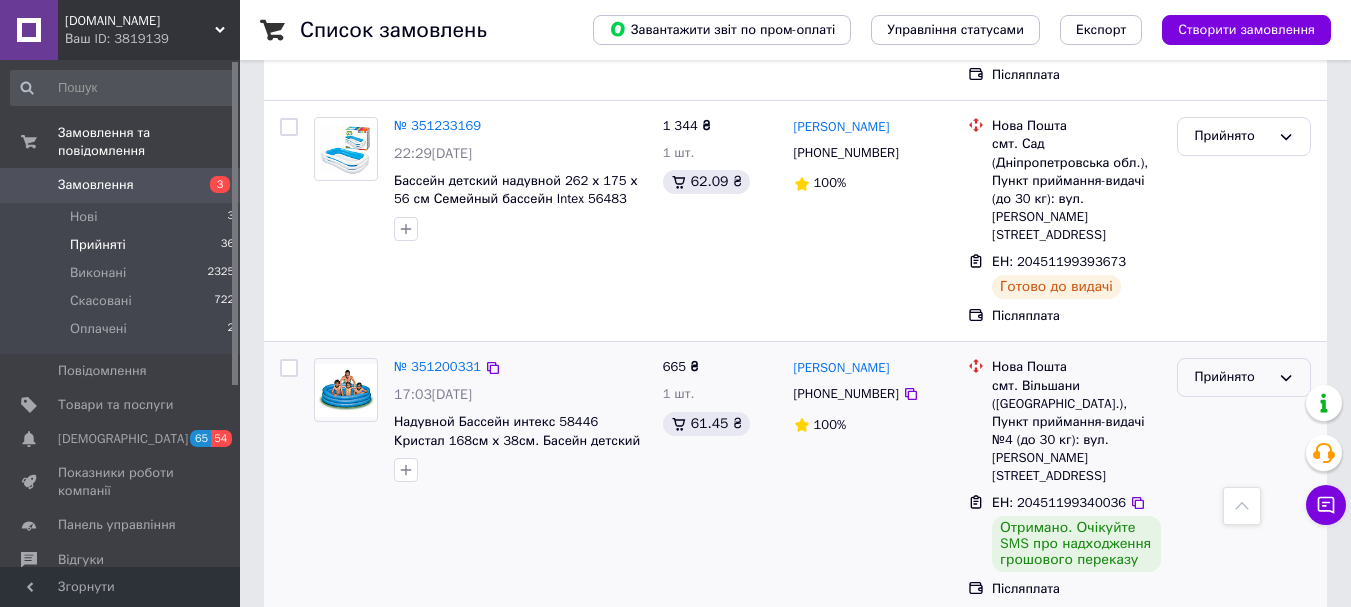 click on "Прийнято" at bounding box center [1232, 377] 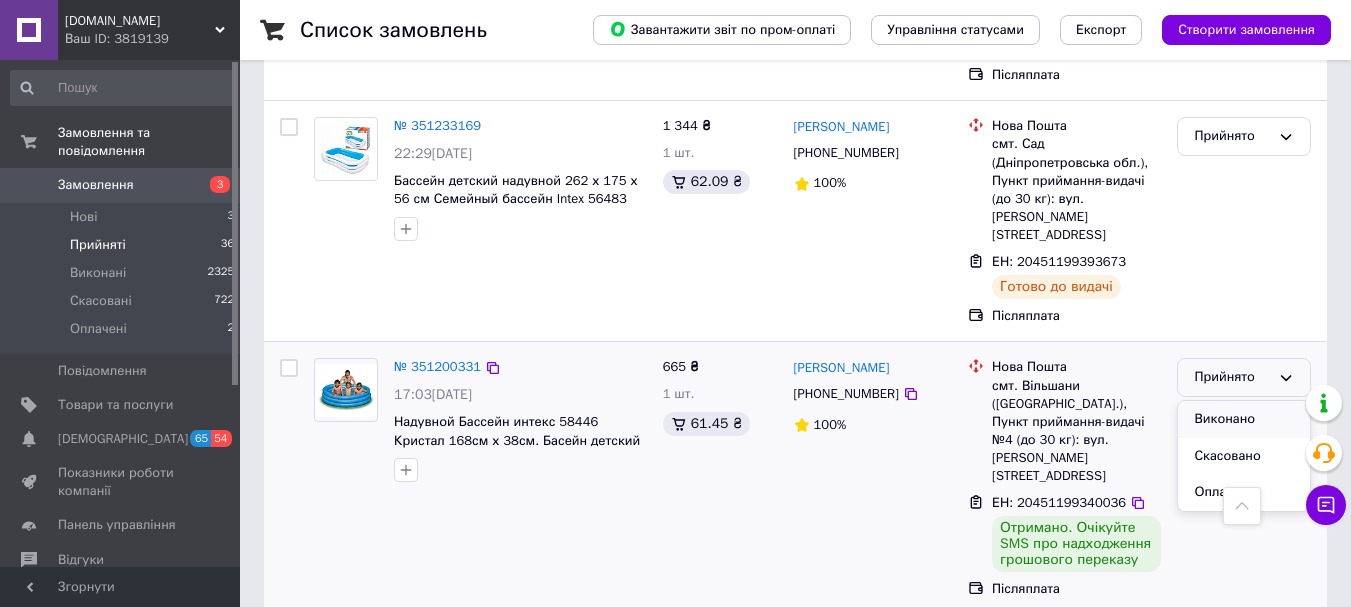 click on "Виконано" at bounding box center (1244, 419) 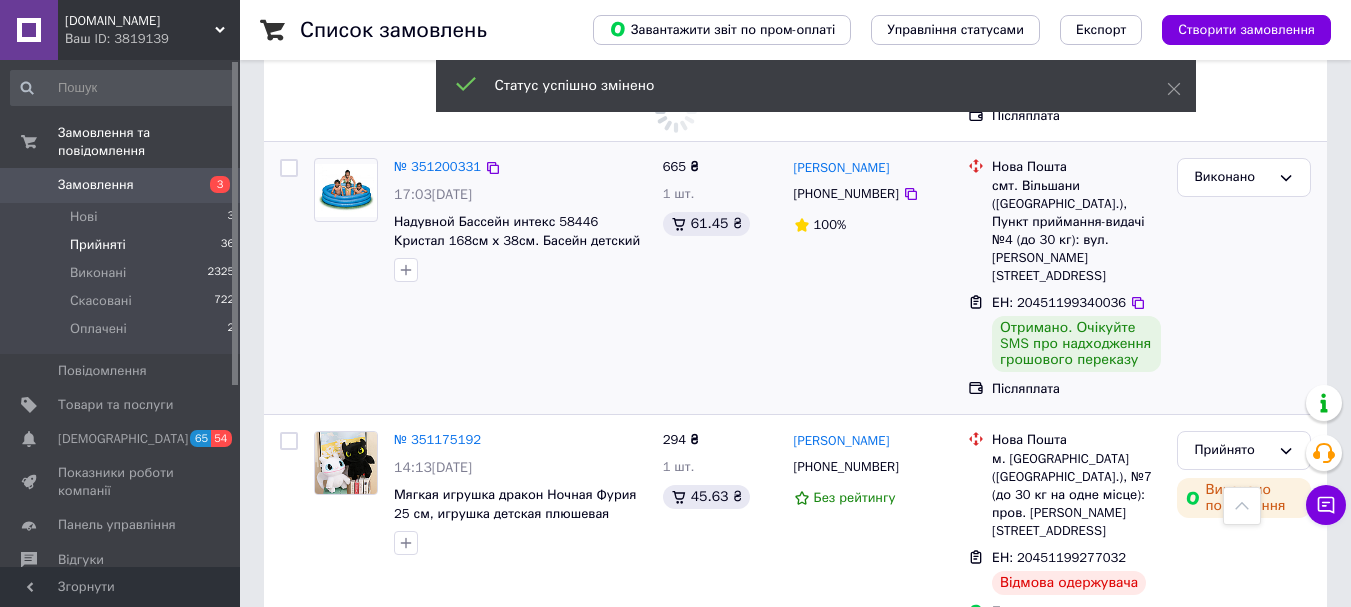 scroll, scrollTop: 1100, scrollLeft: 0, axis: vertical 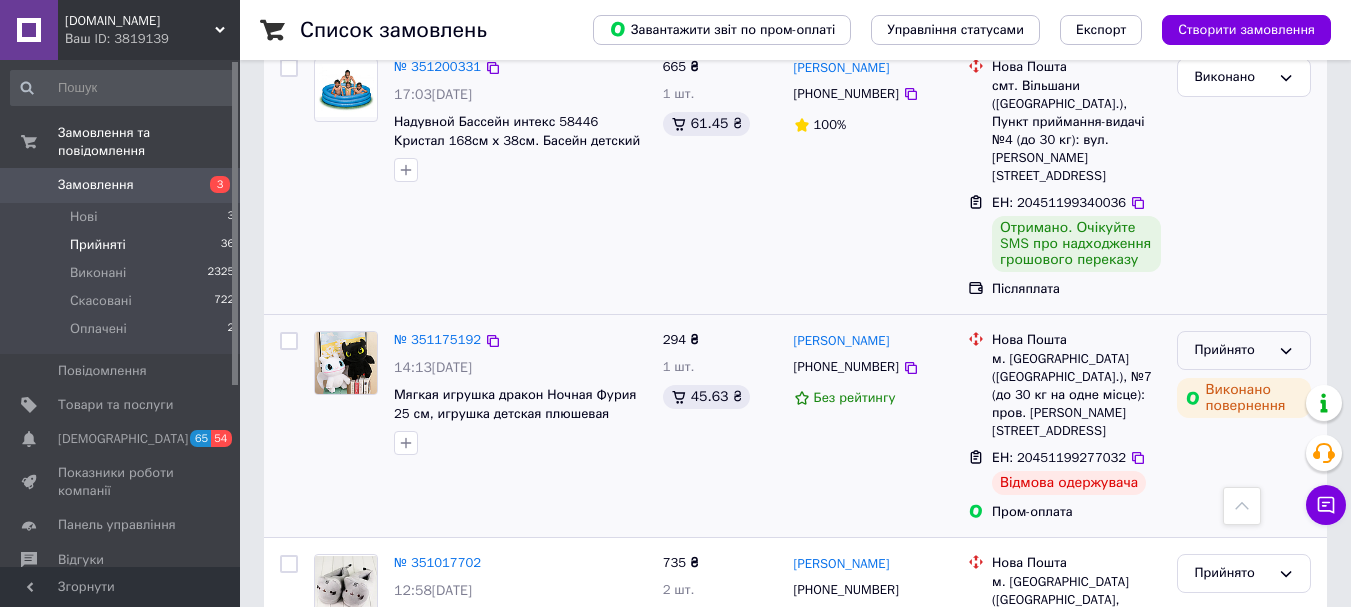 click 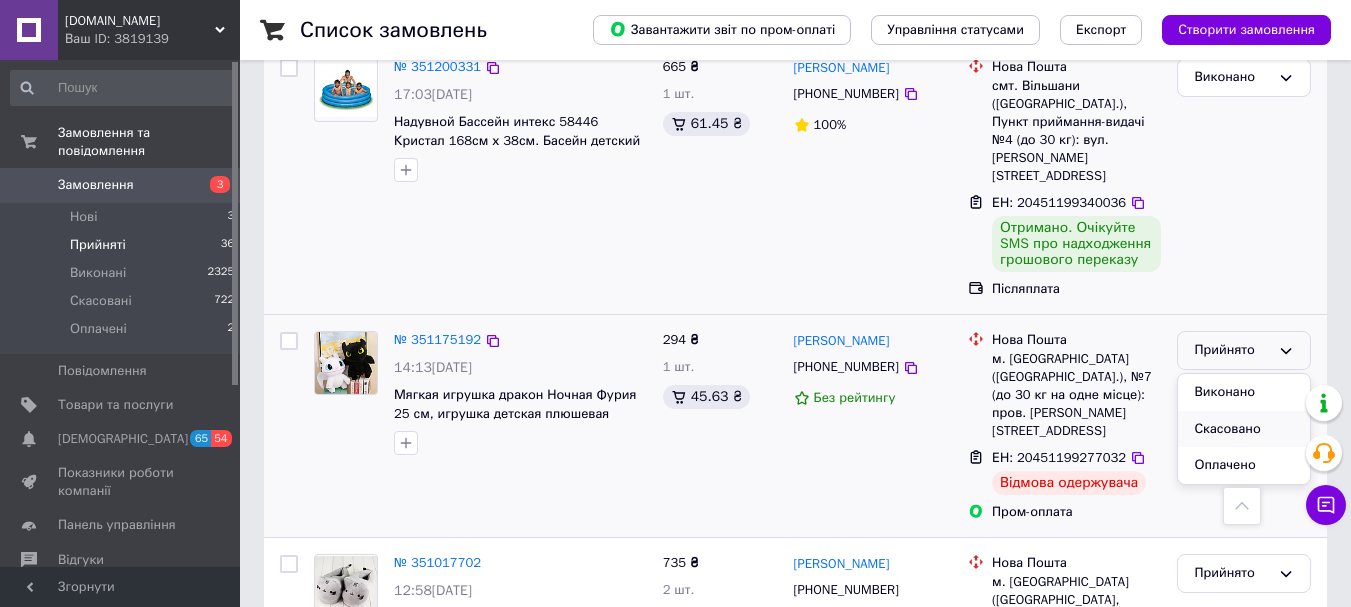 click on "Скасовано" at bounding box center (1244, 429) 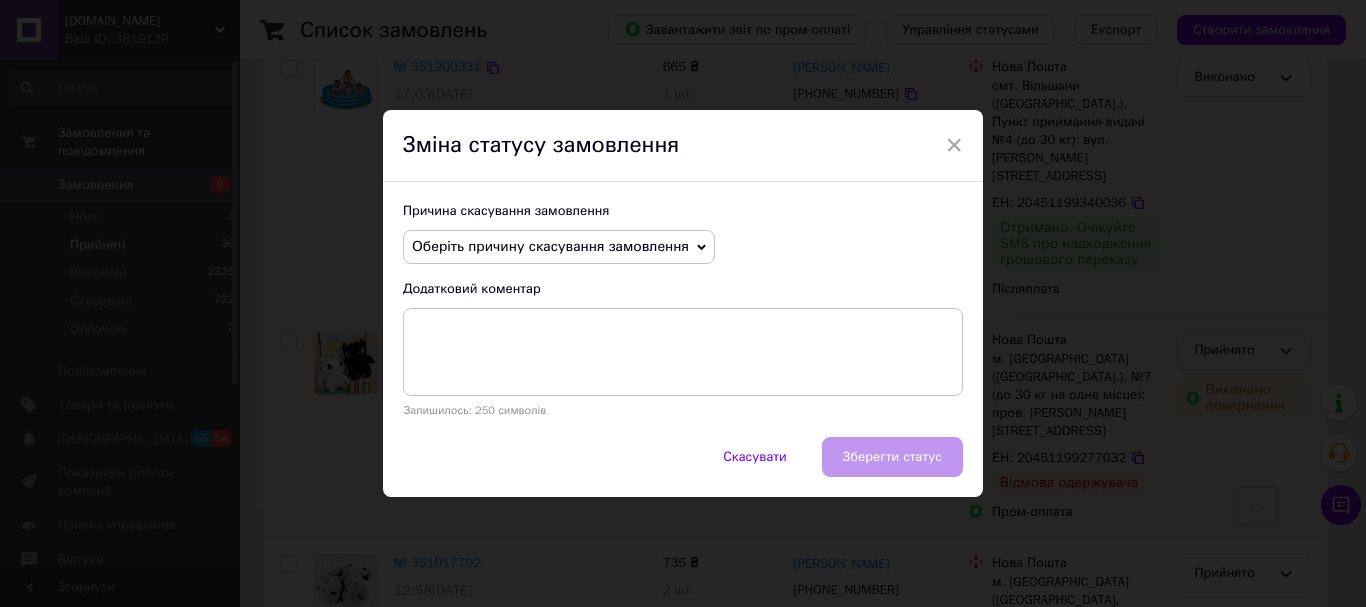 click on "Оберіть причину скасування замовлення" at bounding box center [550, 246] 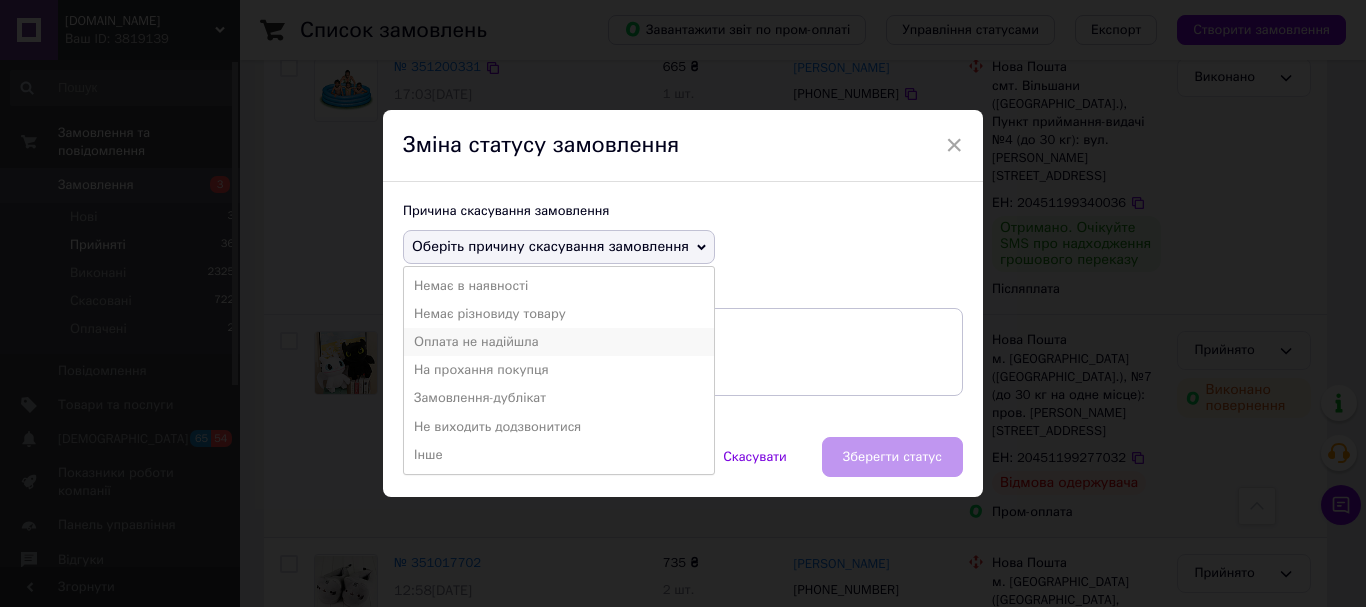 click on "Оплата не надійшла" at bounding box center (559, 342) 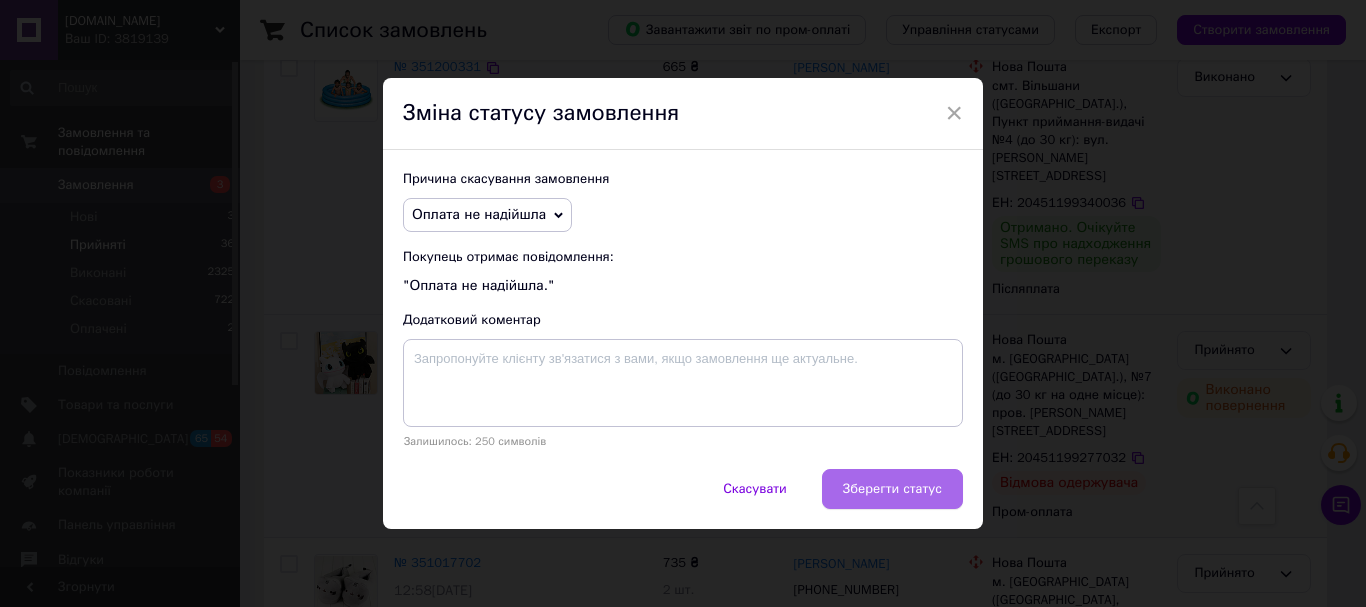 click on "Зберегти статус" at bounding box center [892, 489] 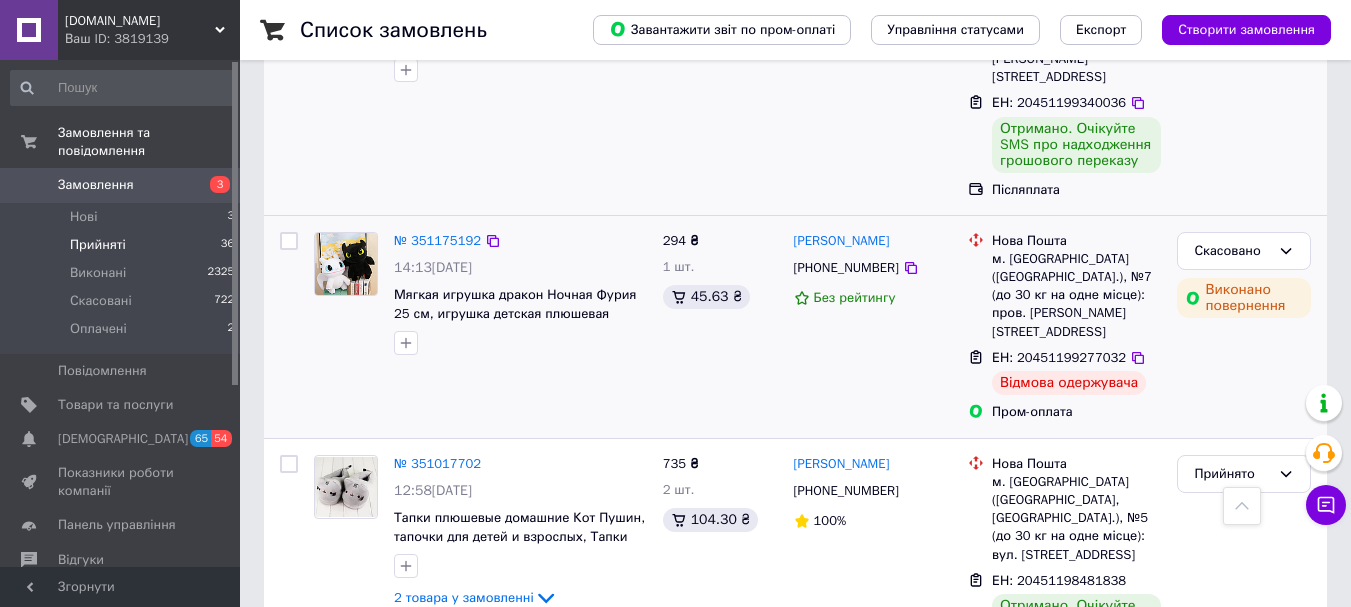 scroll, scrollTop: 1079, scrollLeft: 0, axis: vertical 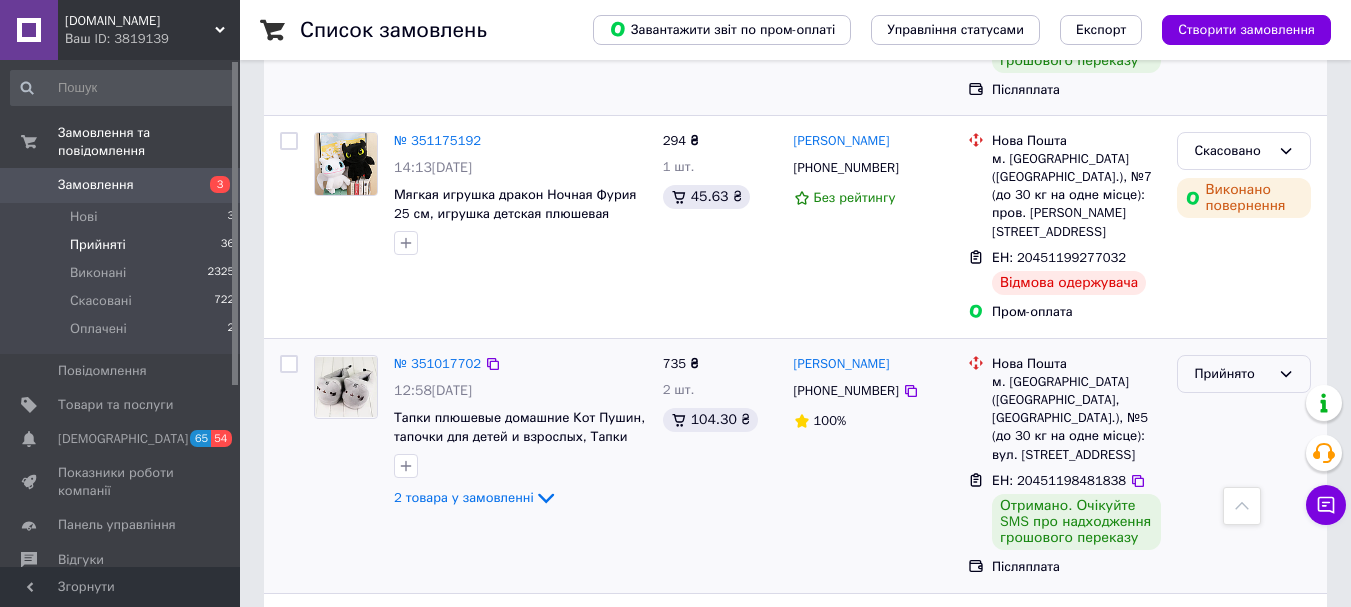 click on "Прийнято" at bounding box center (1232, 374) 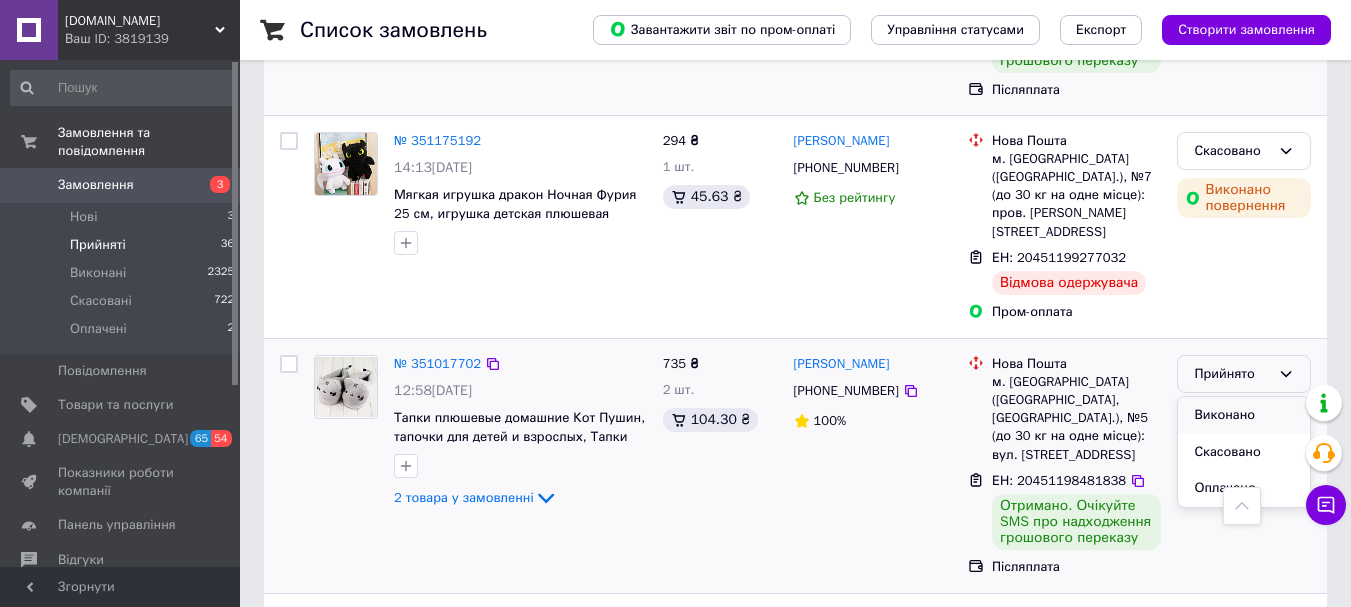 click on "Виконано" at bounding box center (1244, 415) 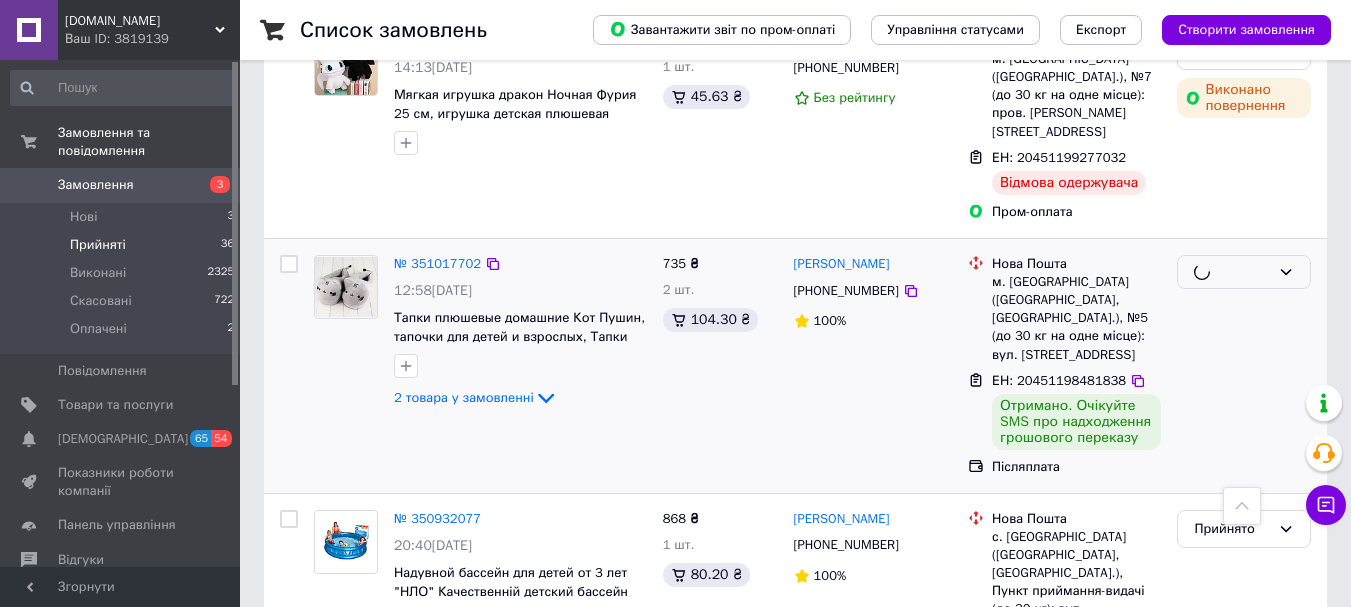 scroll, scrollTop: 1279, scrollLeft: 0, axis: vertical 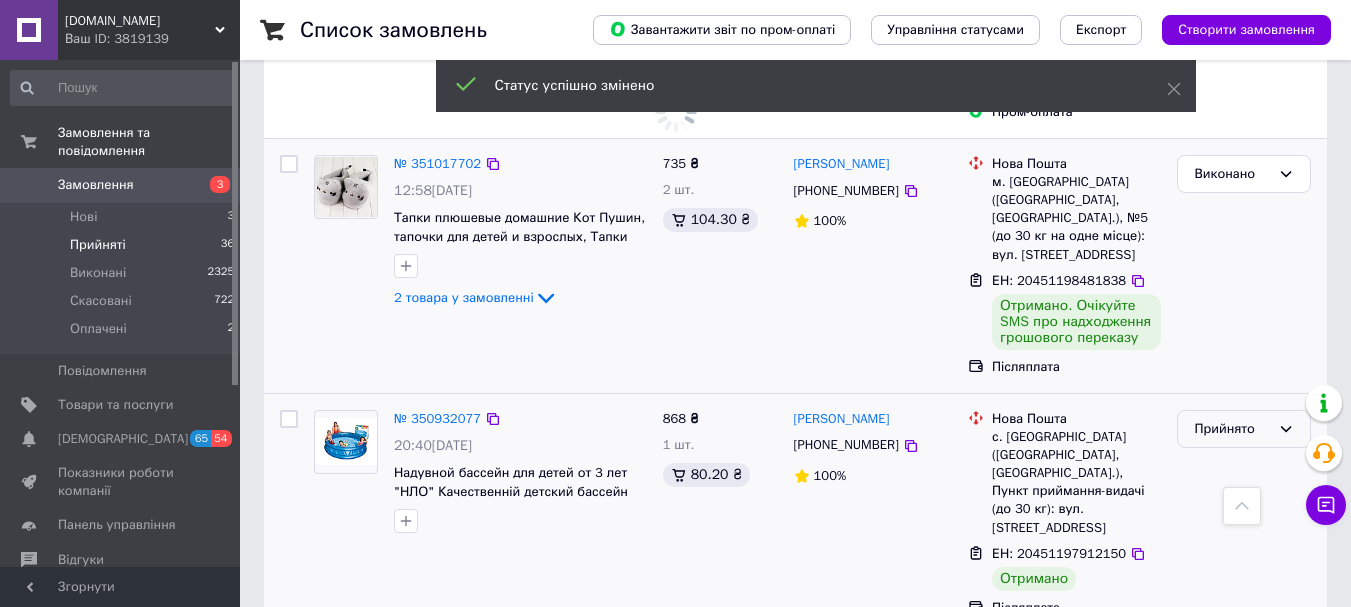 click on "Прийнято" at bounding box center [1232, 429] 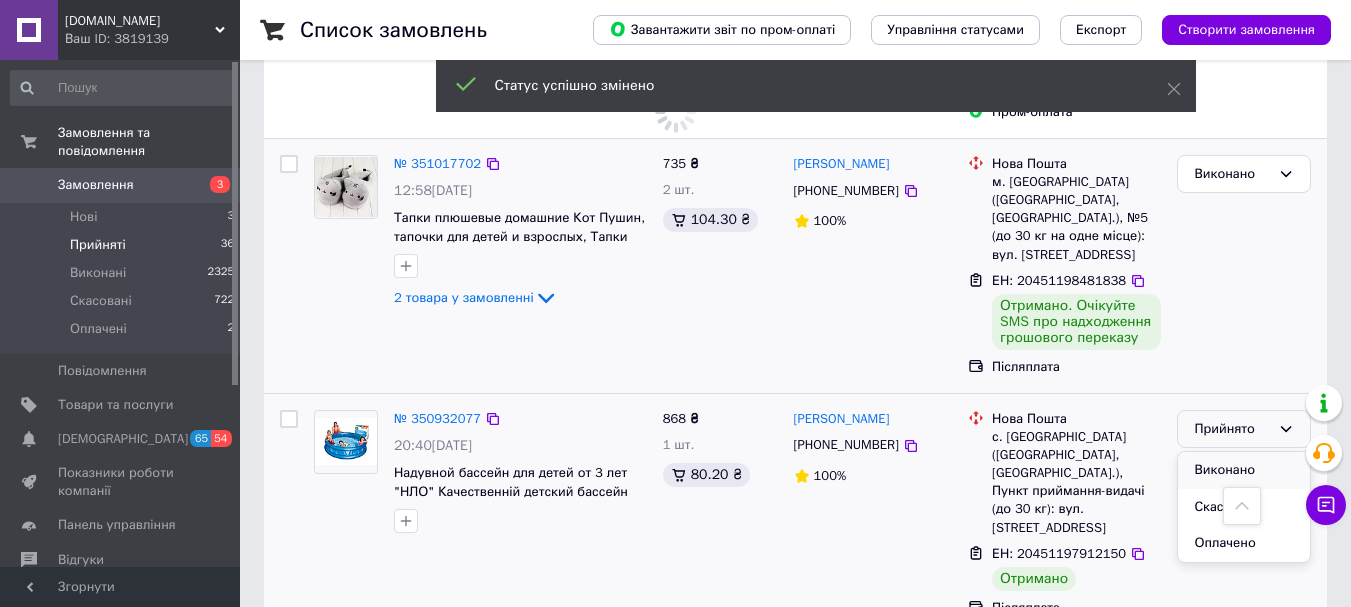 click on "Виконано" at bounding box center (1244, 470) 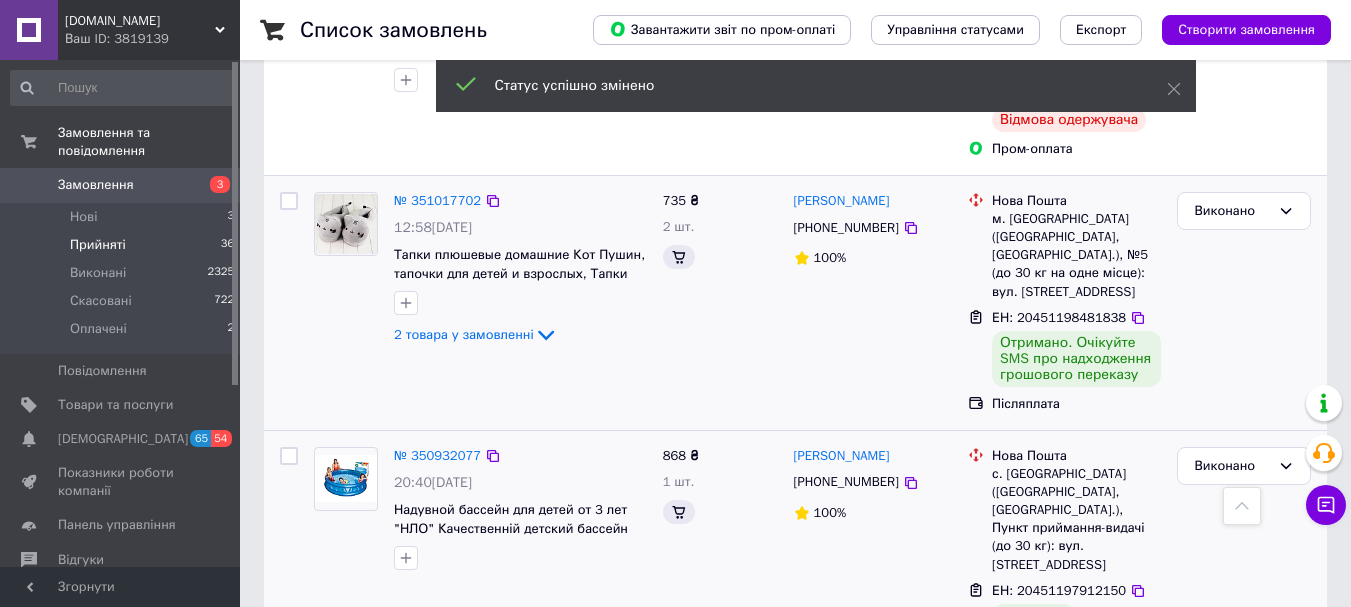 scroll, scrollTop: 1479, scrollLeft: 0, axis: vertical 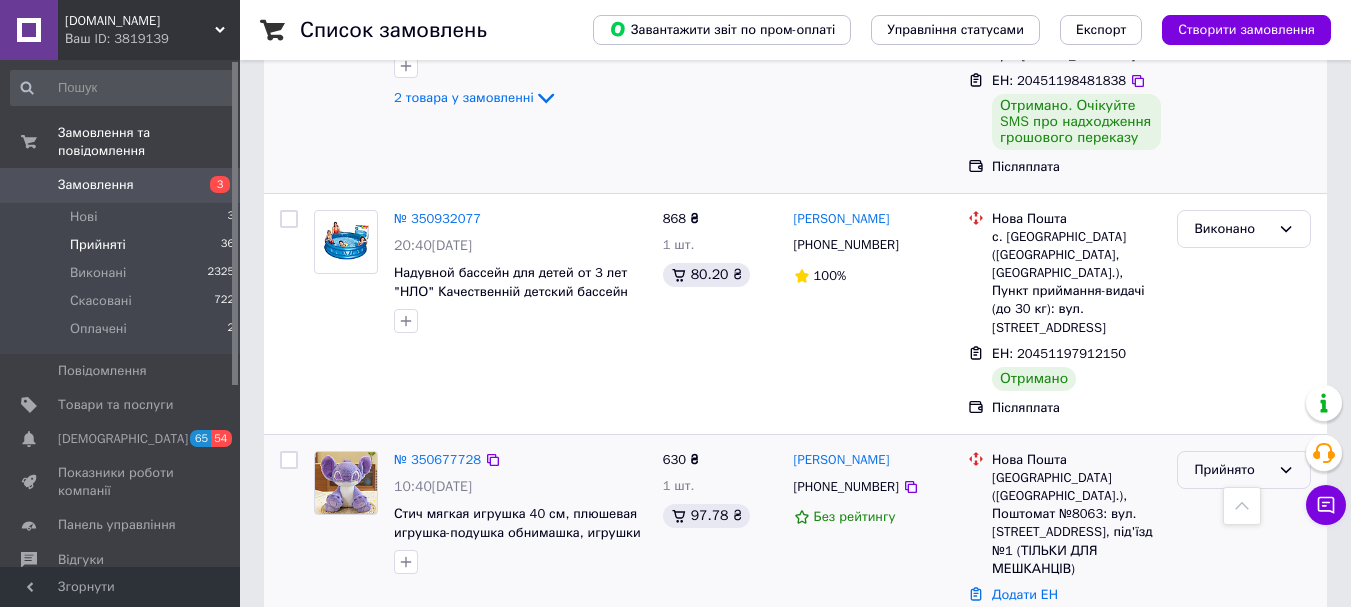 click on "Прийнято" at bounding box center (1244, 470) 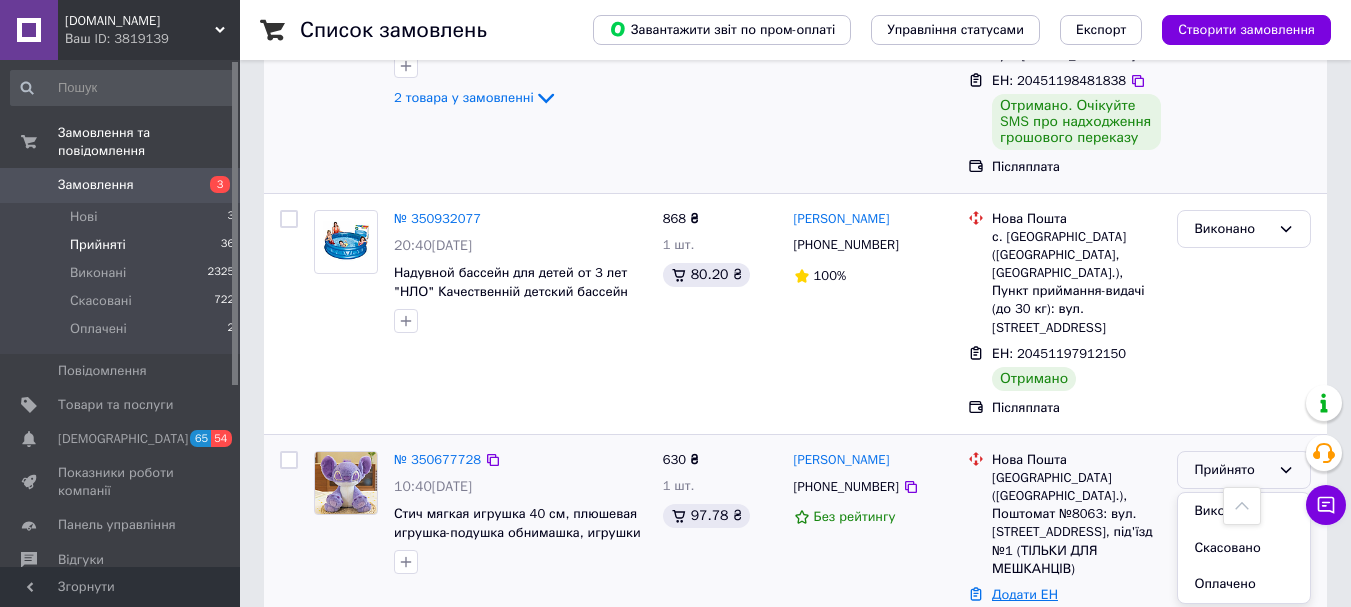 click on "Додати ЕН" at bounding box center (1025, 594) 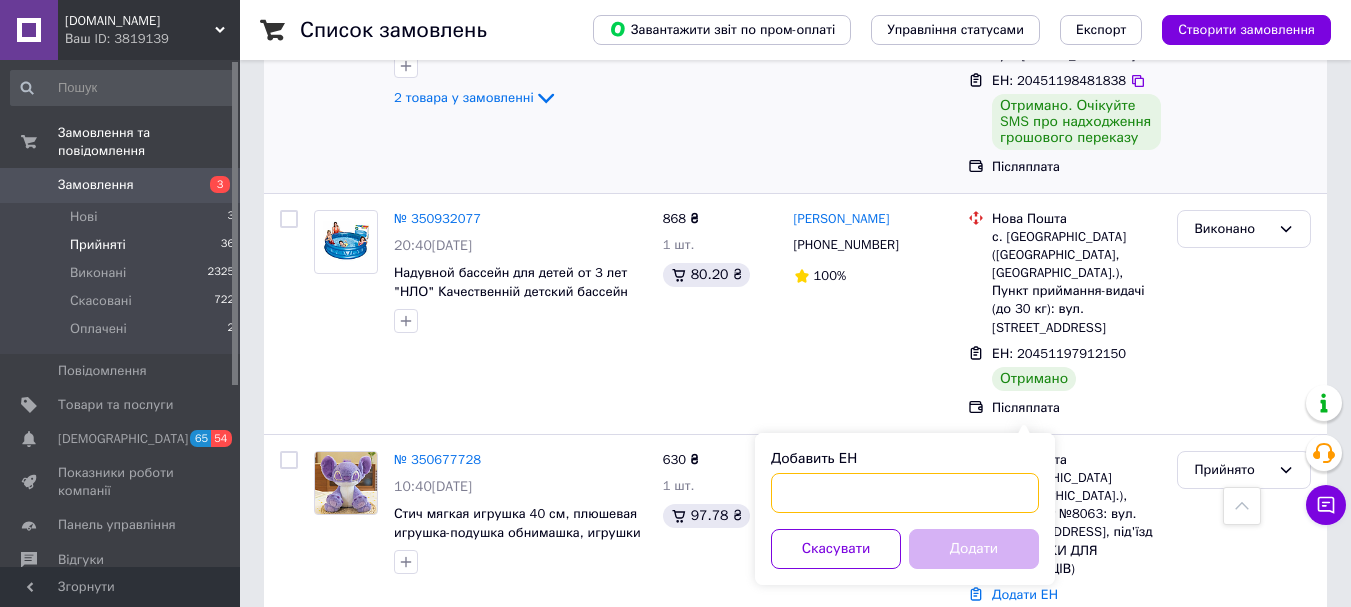 click on "Добавить ЕН" at bounding box center [905, 493] 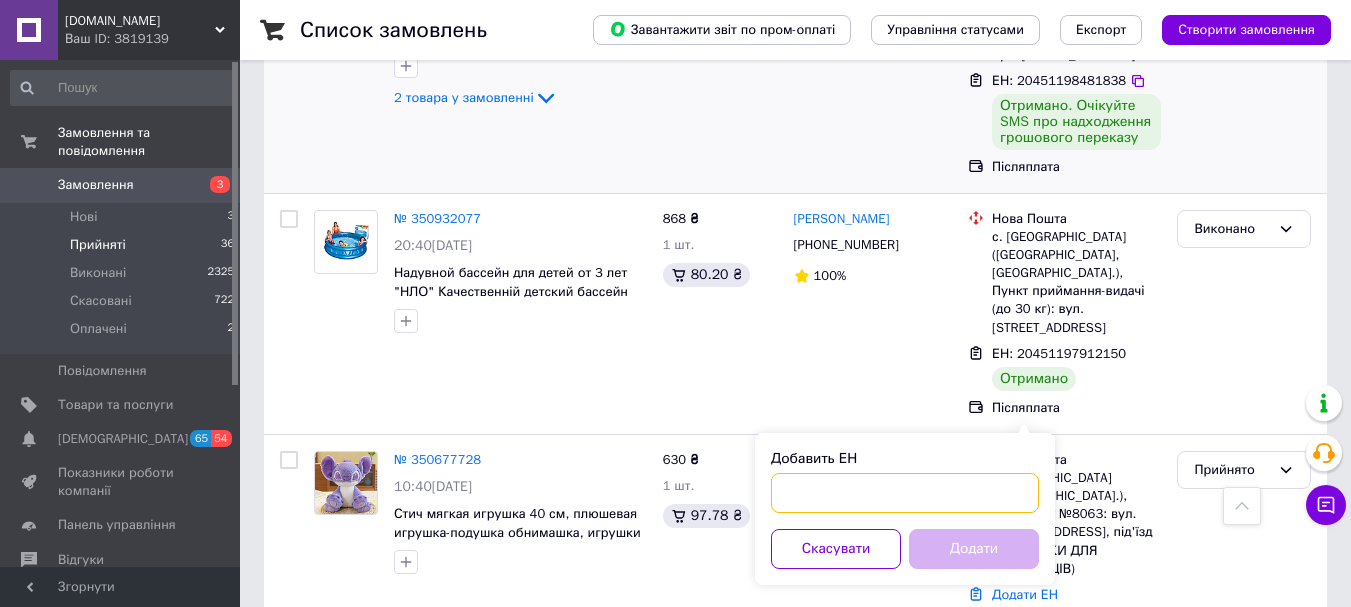 paste on "59001410623604" 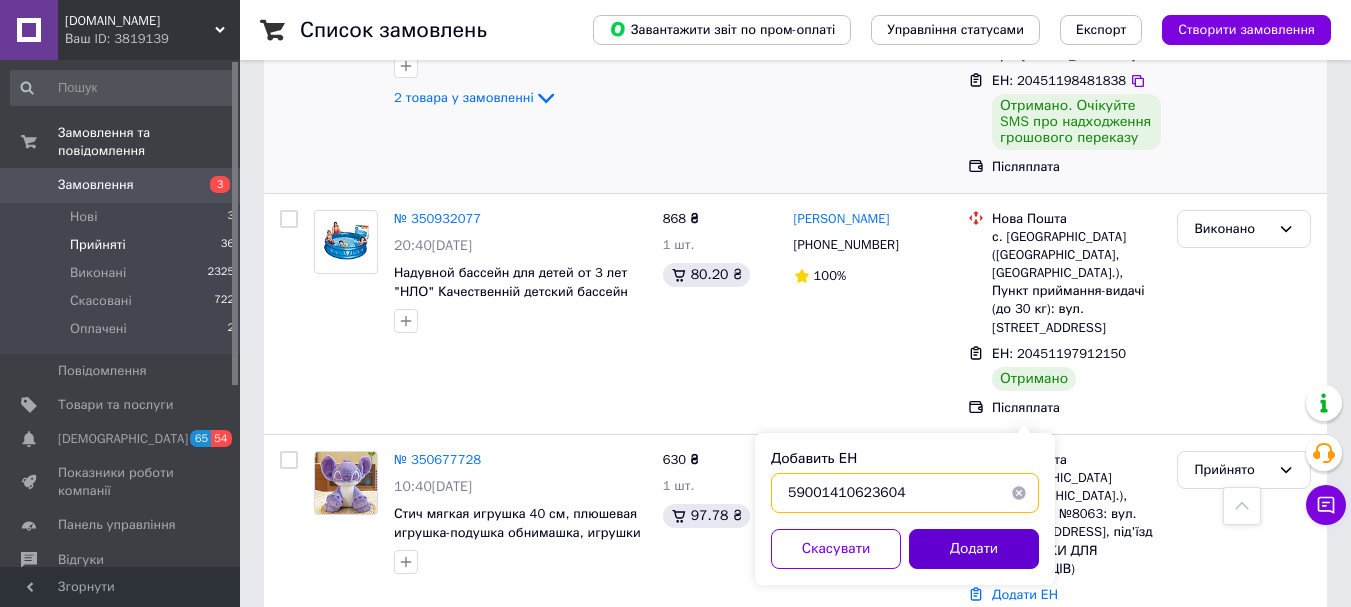 type on "59001410623604" 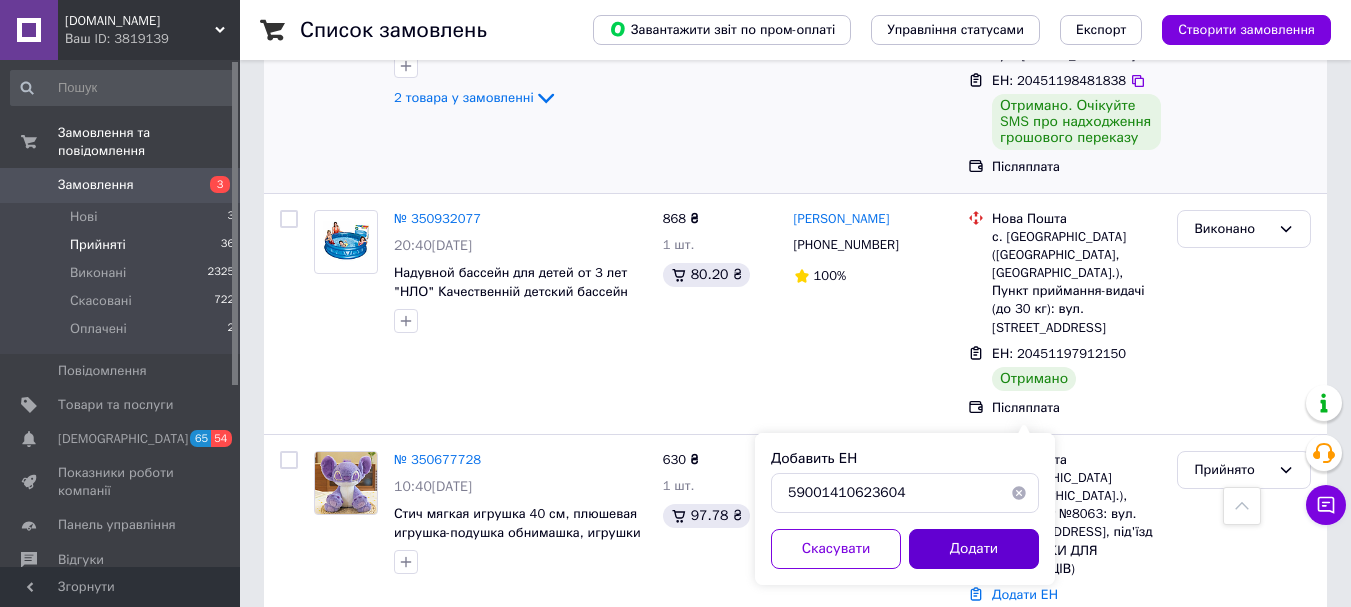 click on "Додати" at bounding box center [974, 549] 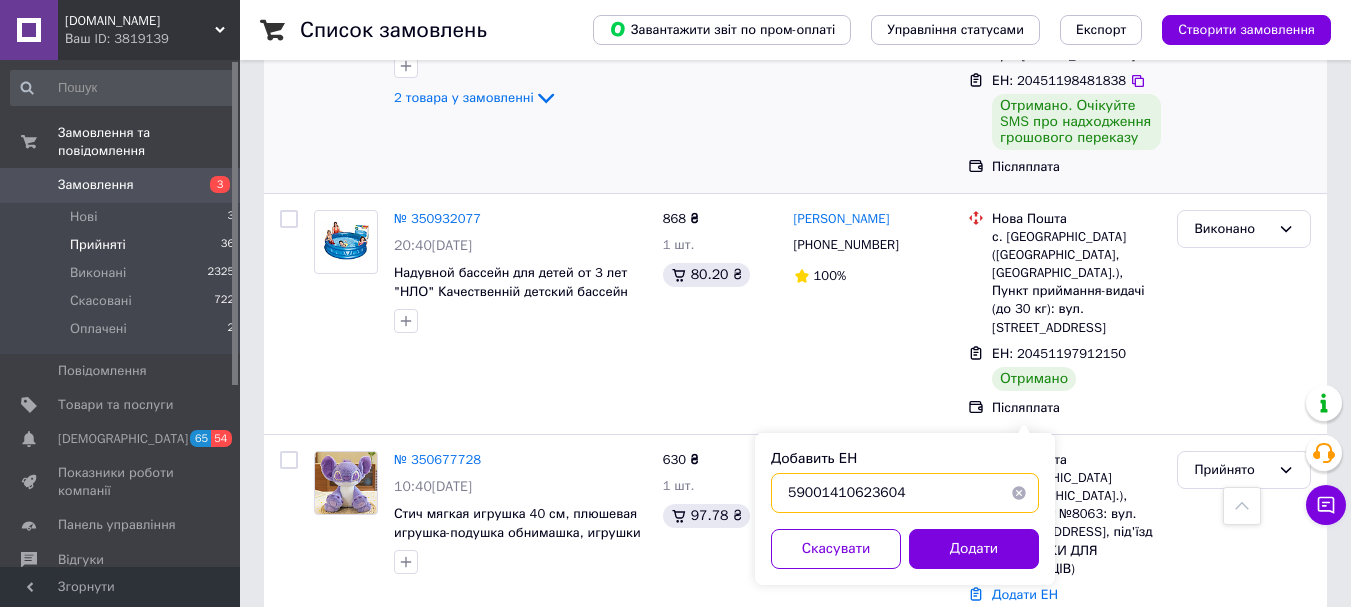 drag, startPoint x: 900, startPoint y: 494, endPoint x: 790, endPoint y: 495, distance: 110.00455 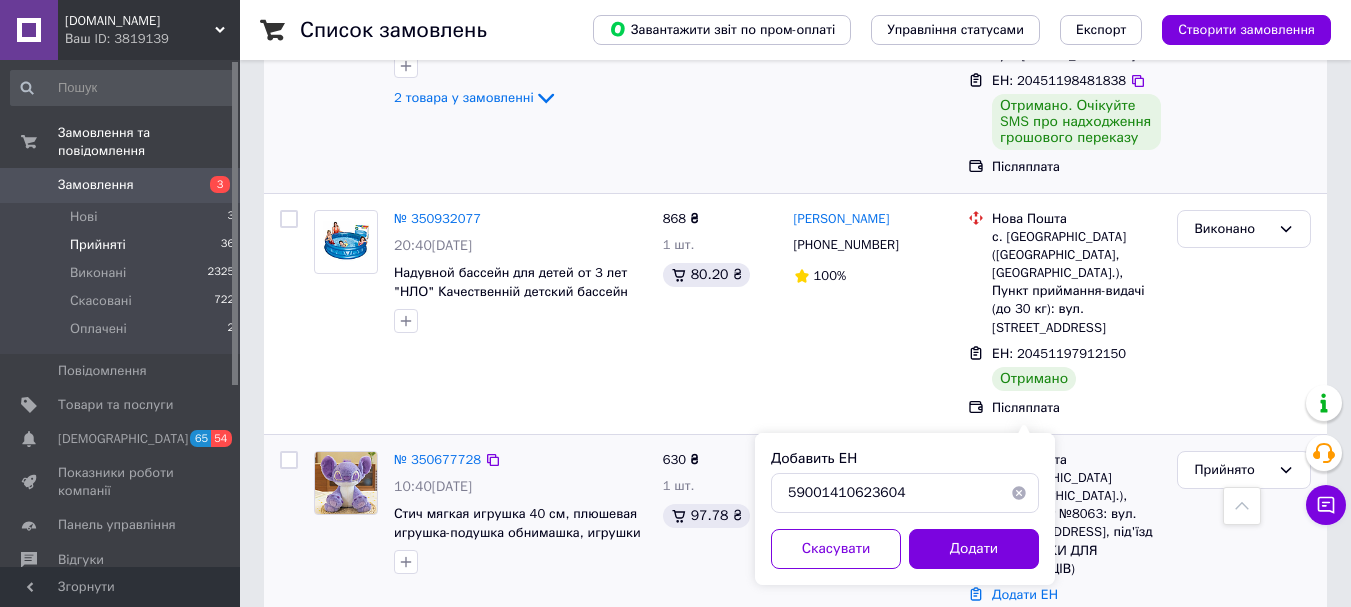 click on "Додати ЕН" at bounding box center [1076, 595] 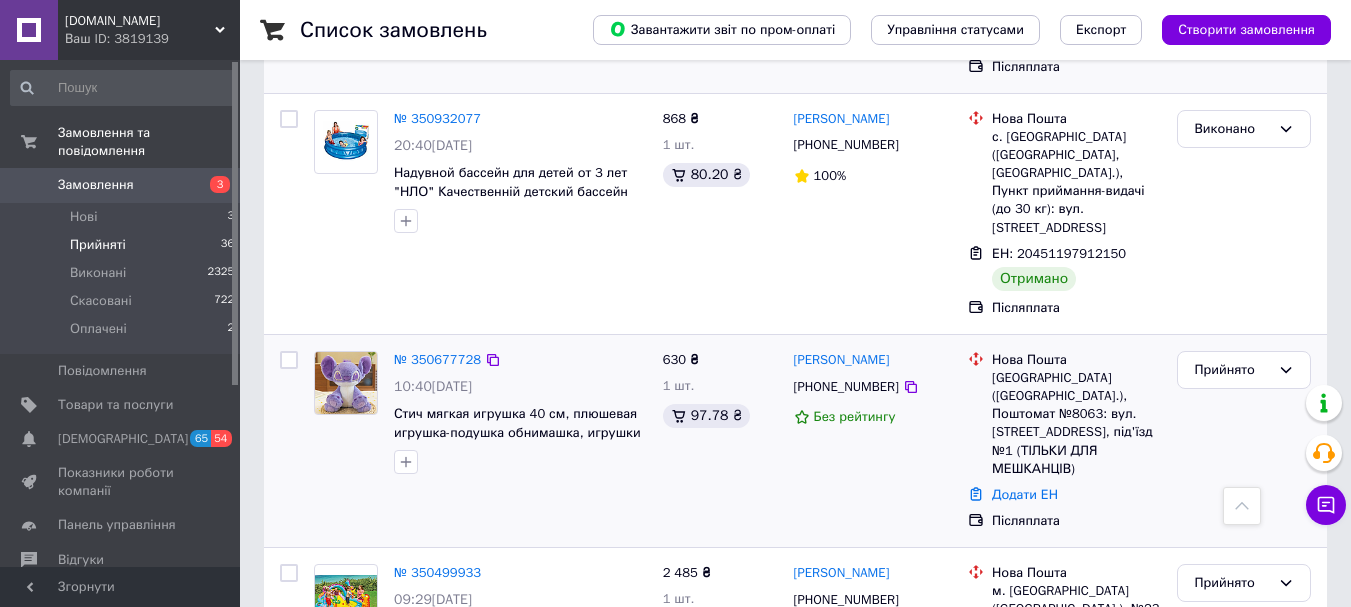 scroll, scrollTop: 1679, scrollLeft: 0, axis: vertical 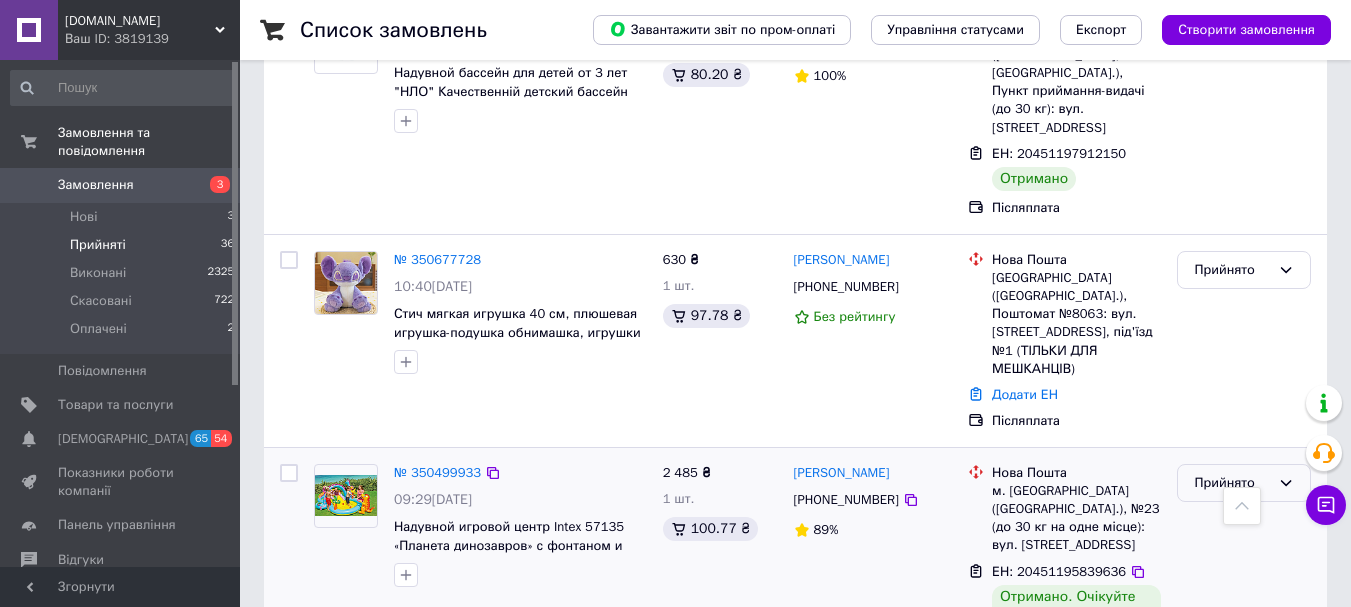 click on "Прийнято" at bounding box center [1232, 483] 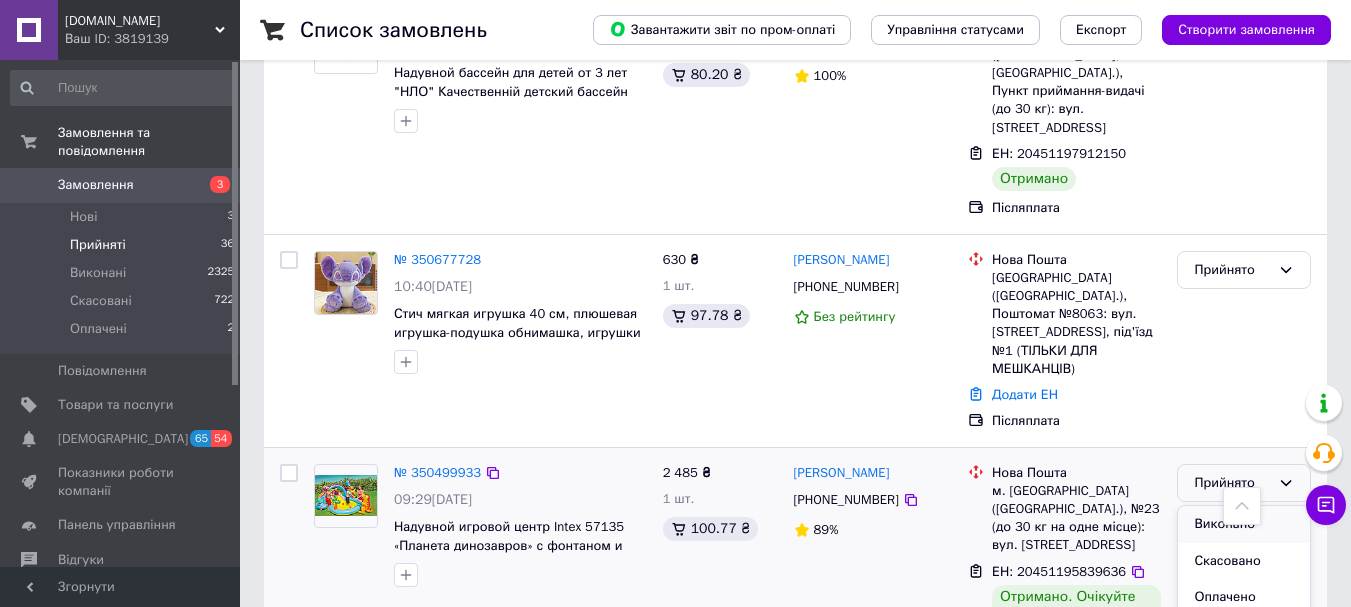 click on "Виконано" at bounding box center [1244, 524] 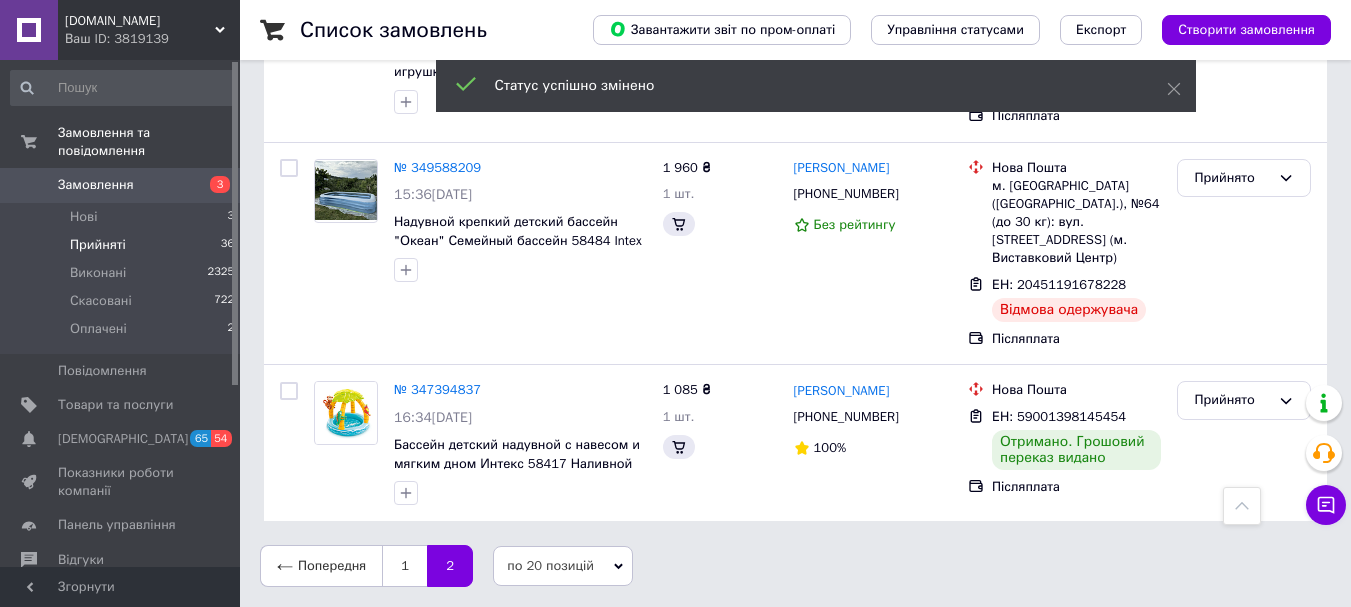 scroll, scrollTop: 1096, scrollLeft: 0, axis: vertical 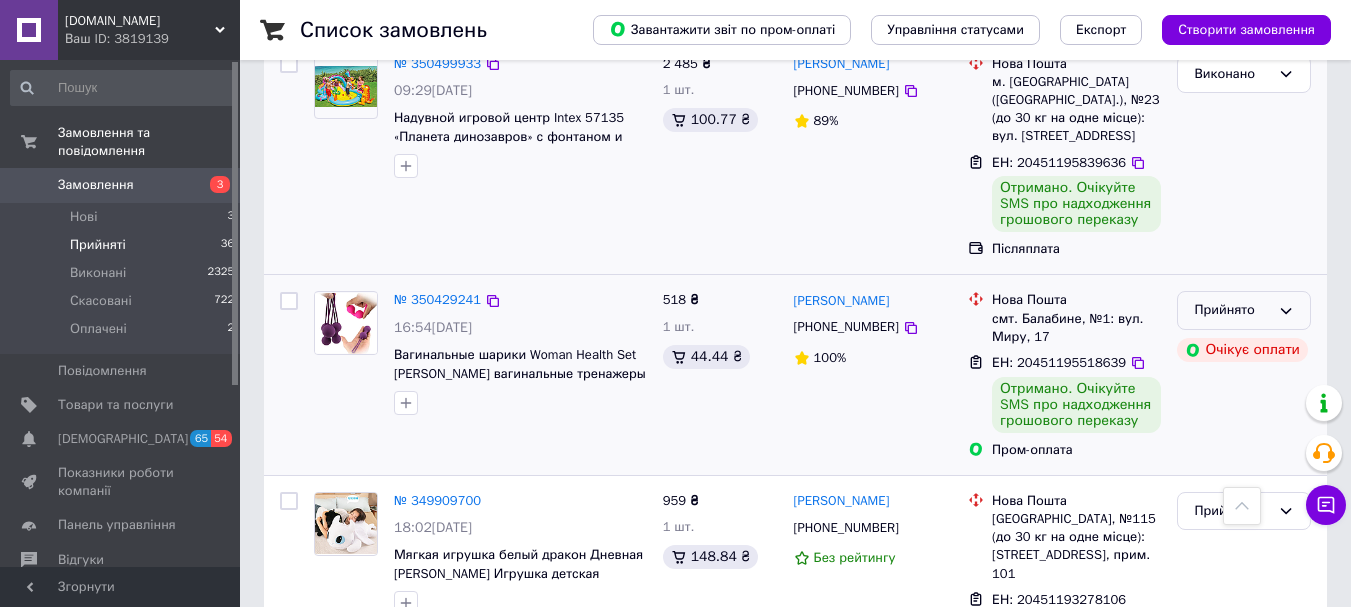 click 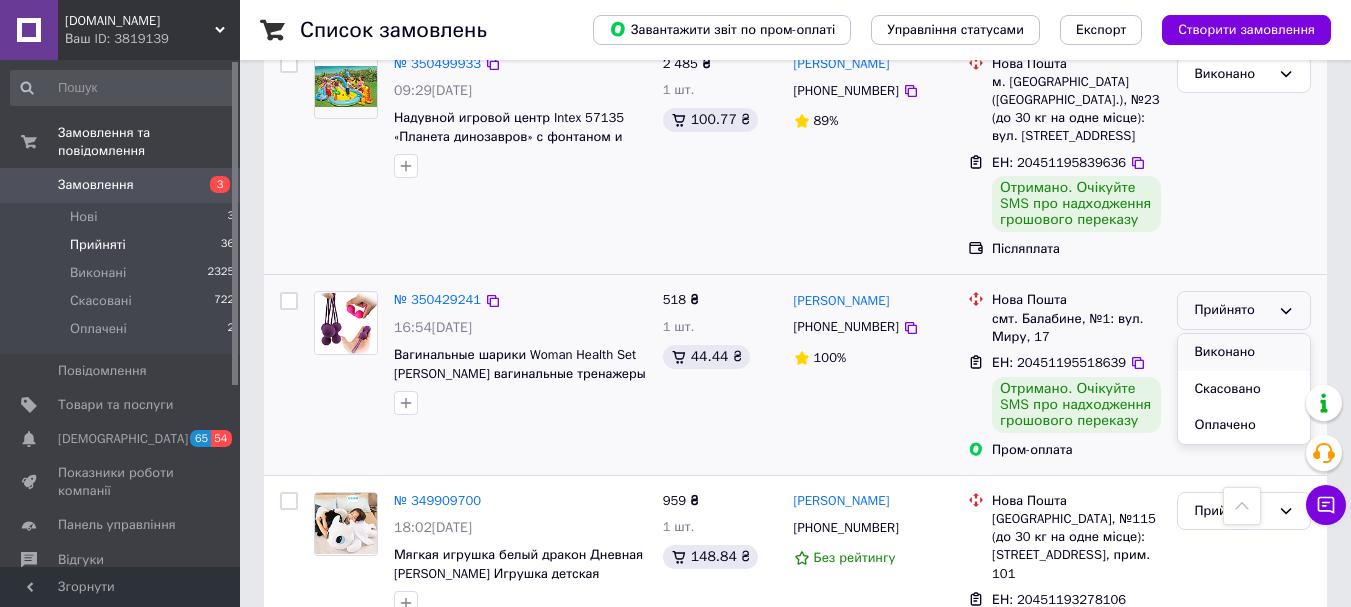 click on "Виконано" at bounding box center (1244, 352) 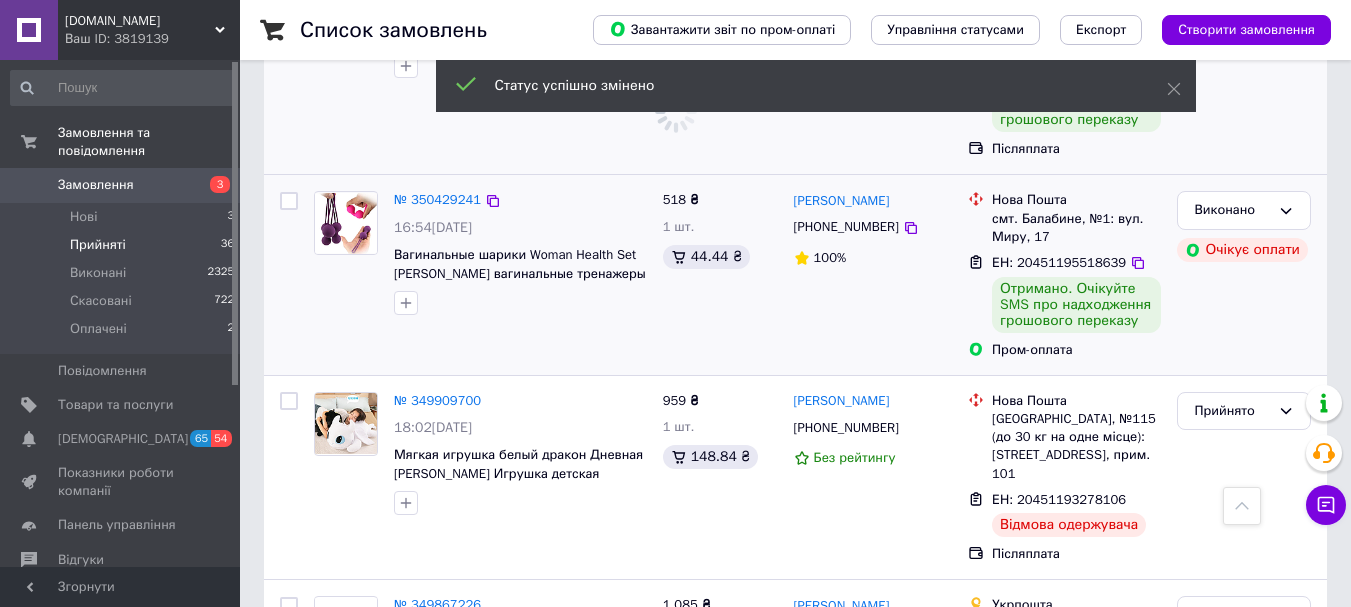 scroll, scrollTop: 1296, scrollLeft: 0, axis: vertical 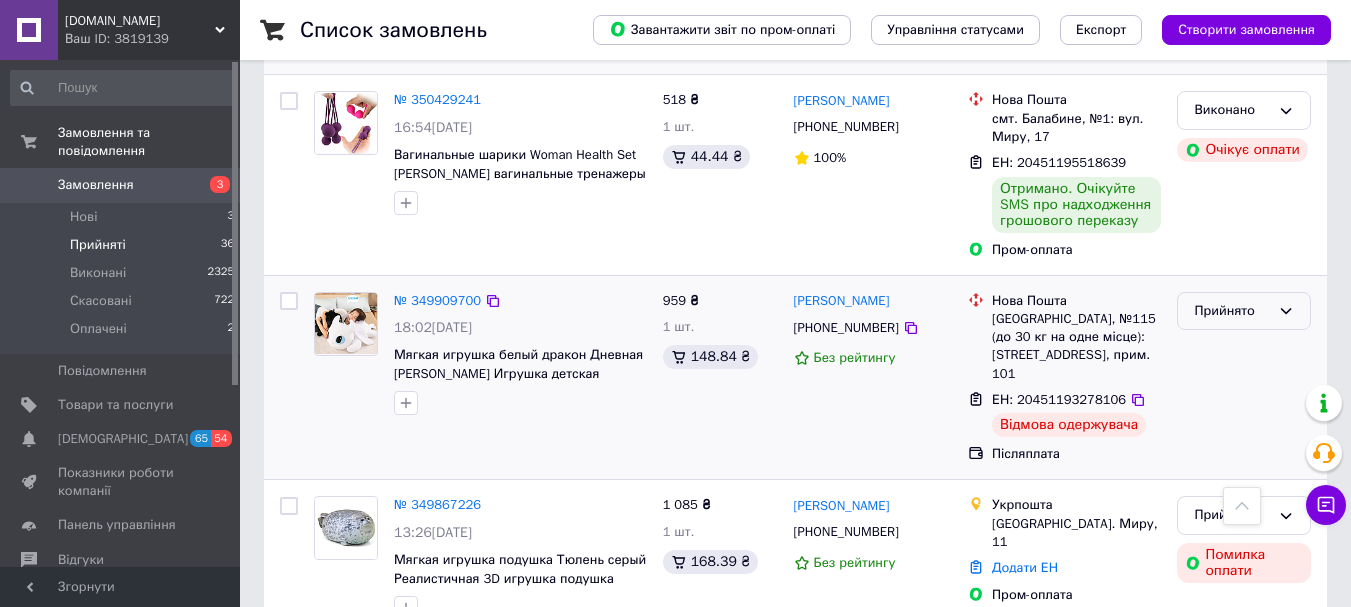 click on "Прийнято" at bounding box center [1232, 311] 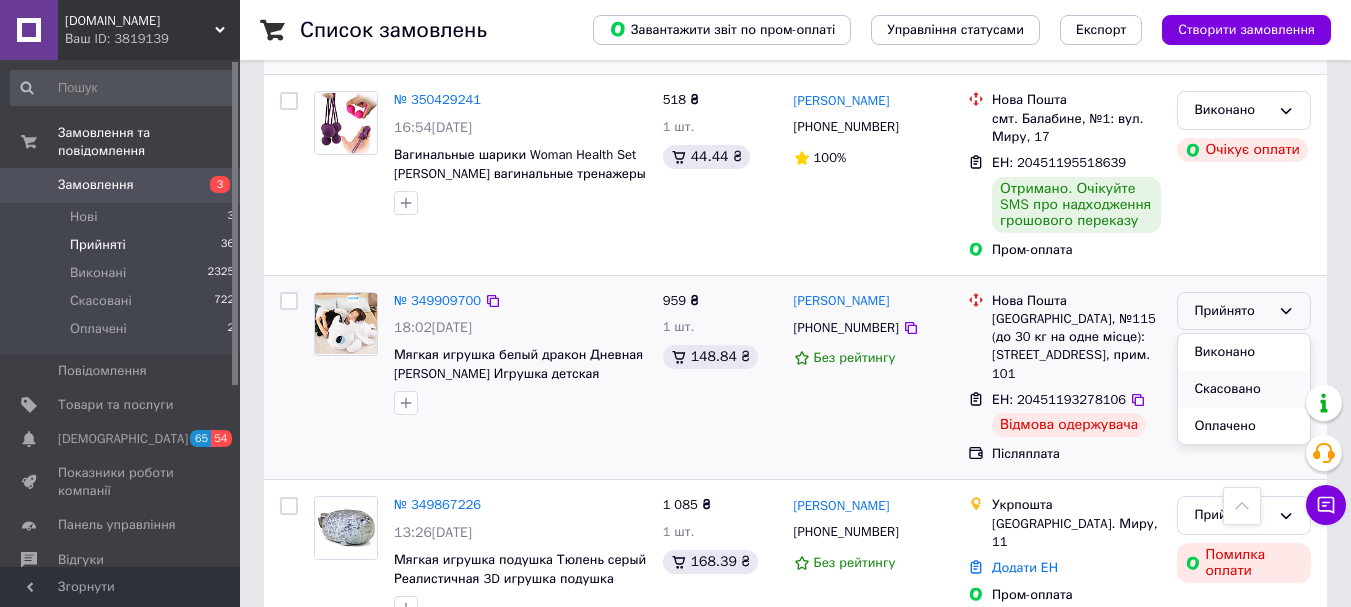 click on "Скасовано" at bounding box center (1244, 389) 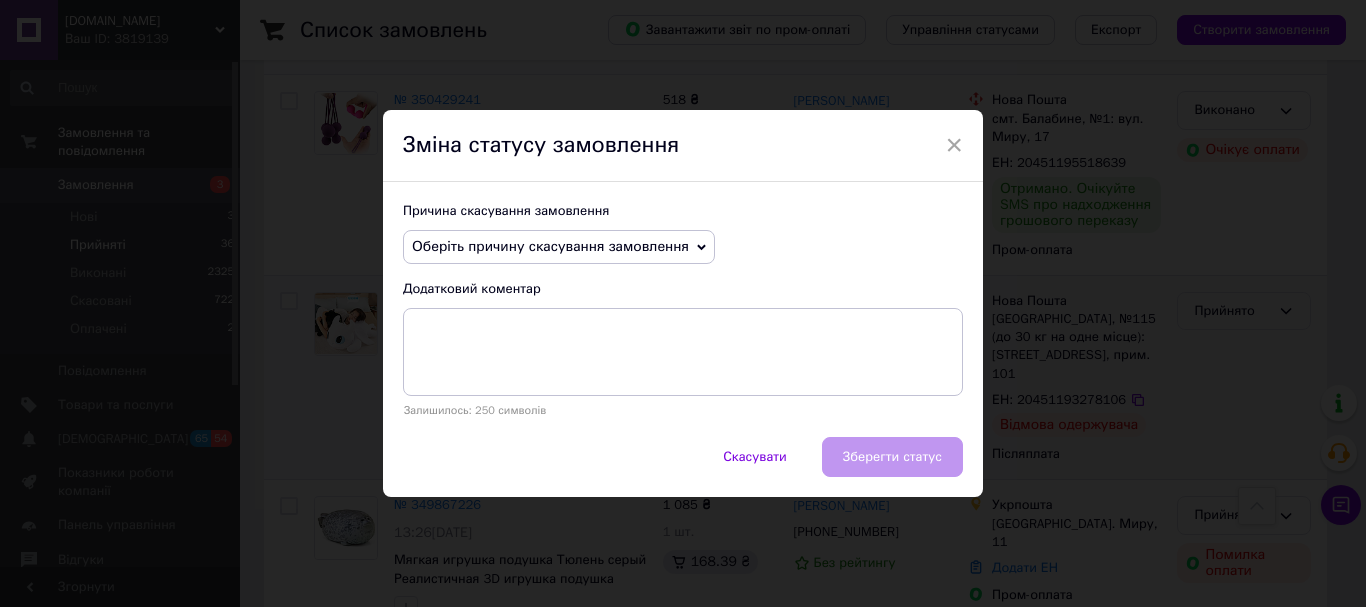 click on "Оберіть причину скасування замовлення" at bounding box center [550, 246] 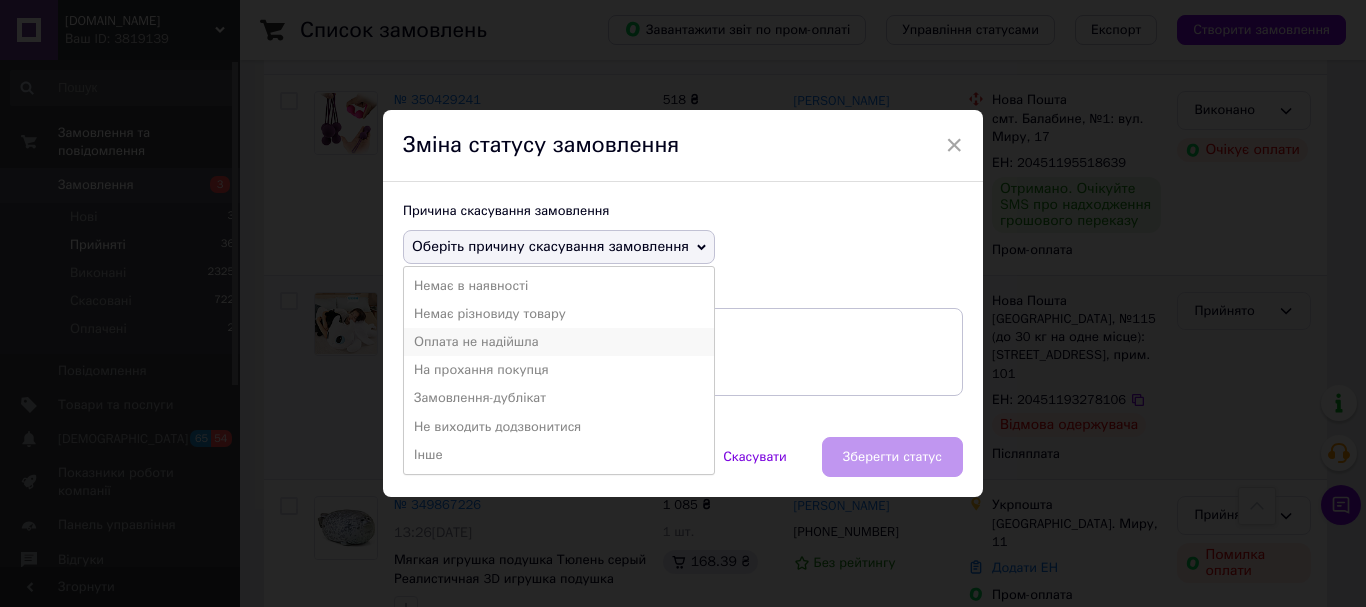 click on "Оплата не надійшла" at bounding box center [559, 342] 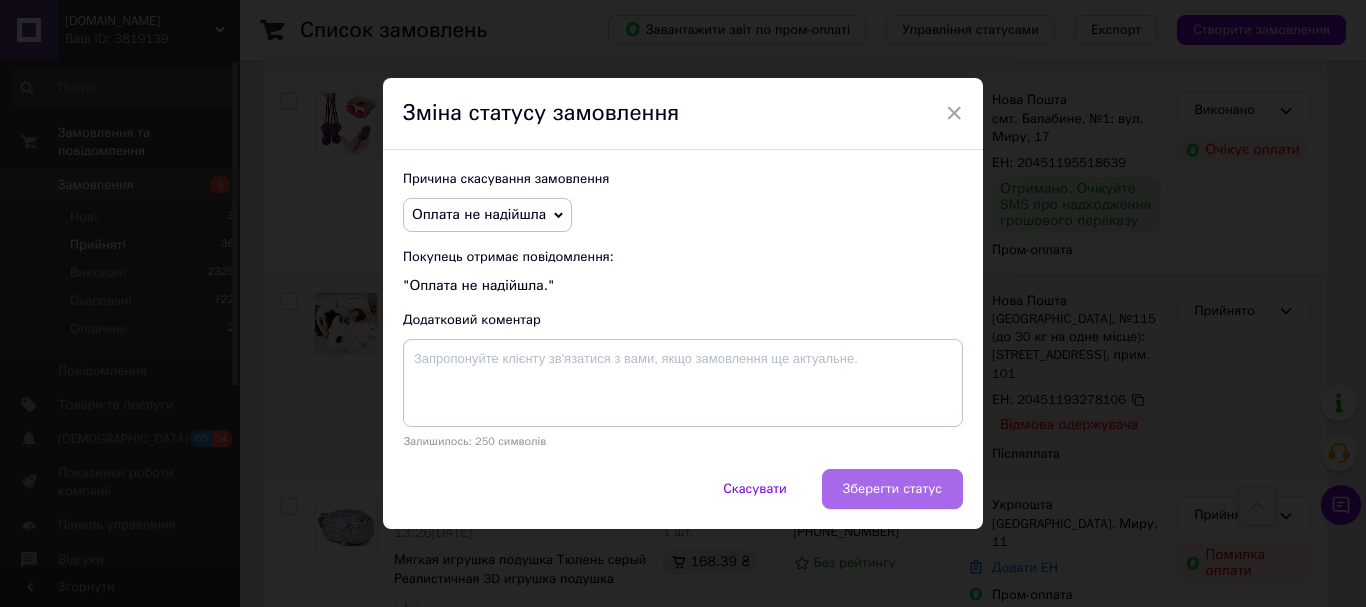 click on "Зберегти статус" at bounding box center (892, 489) 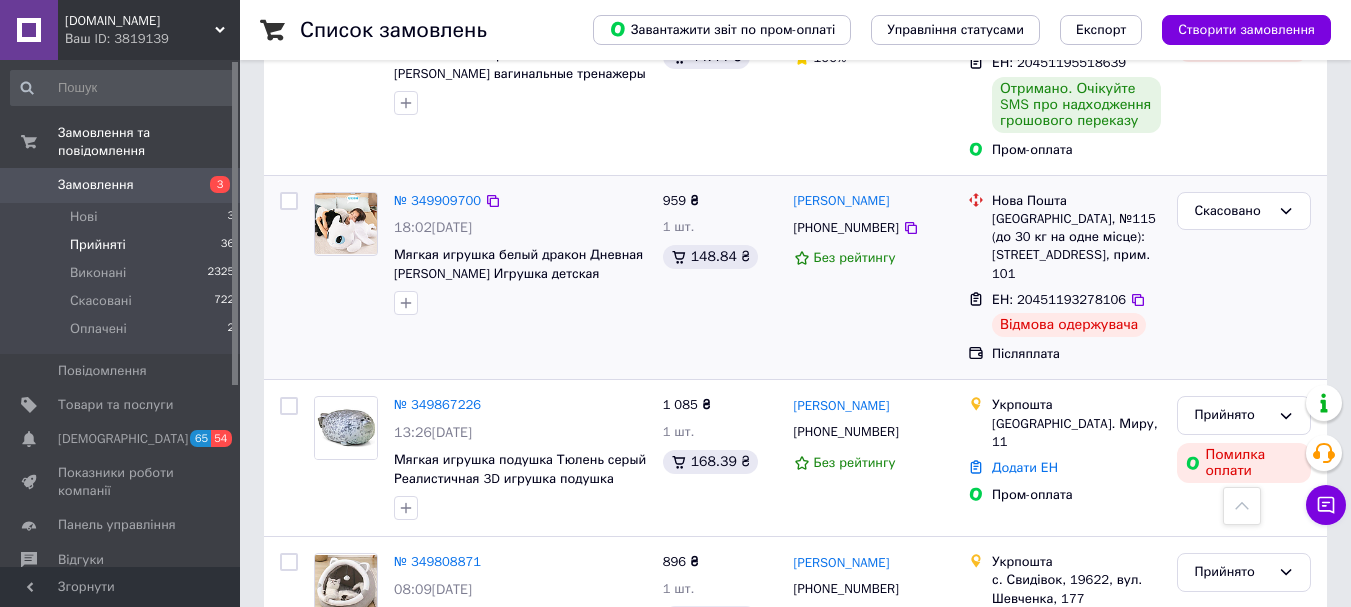scroll, scrollTop: 1496, scrollLeft: 0, axis: vertical 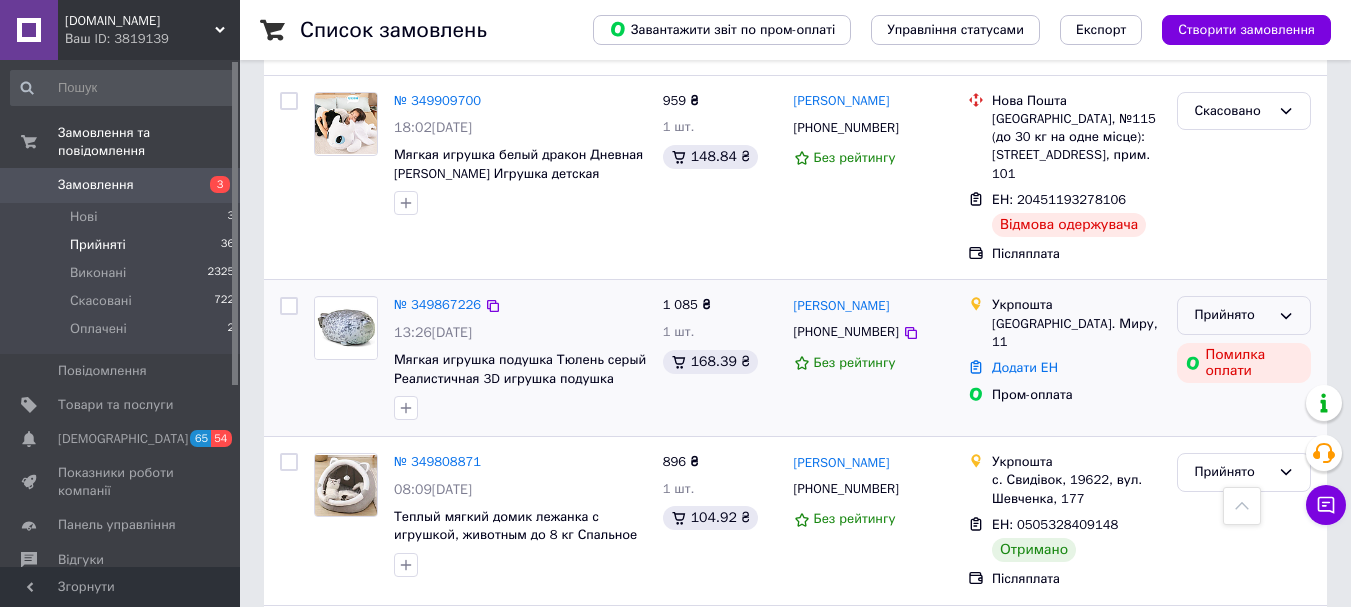 click 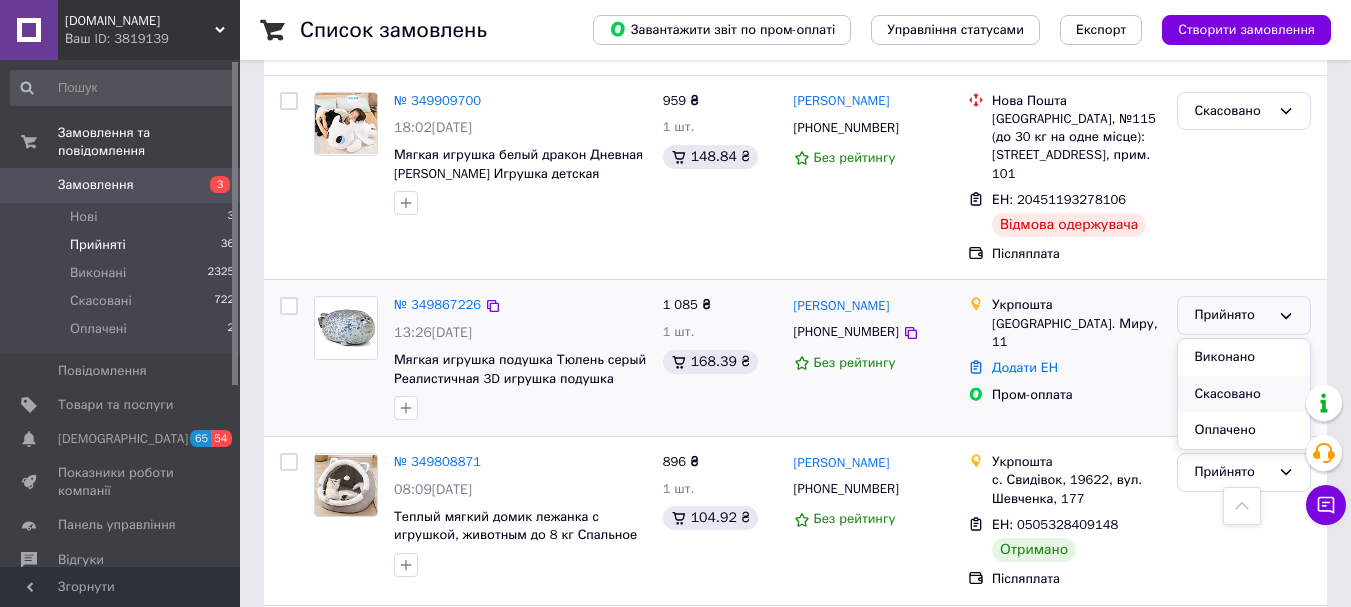 click on "Скасовано" at bounding box center [1244, 394] 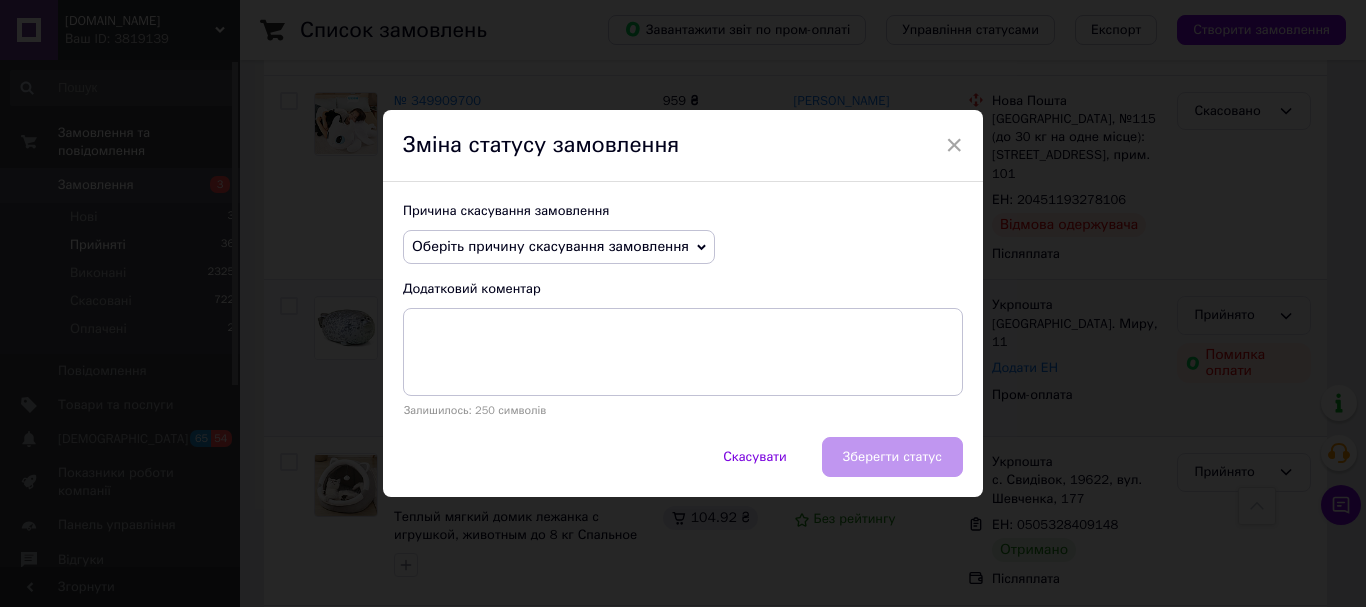 click on "Оберіть причину скасування замовлення" at bounding box center (550, 246) 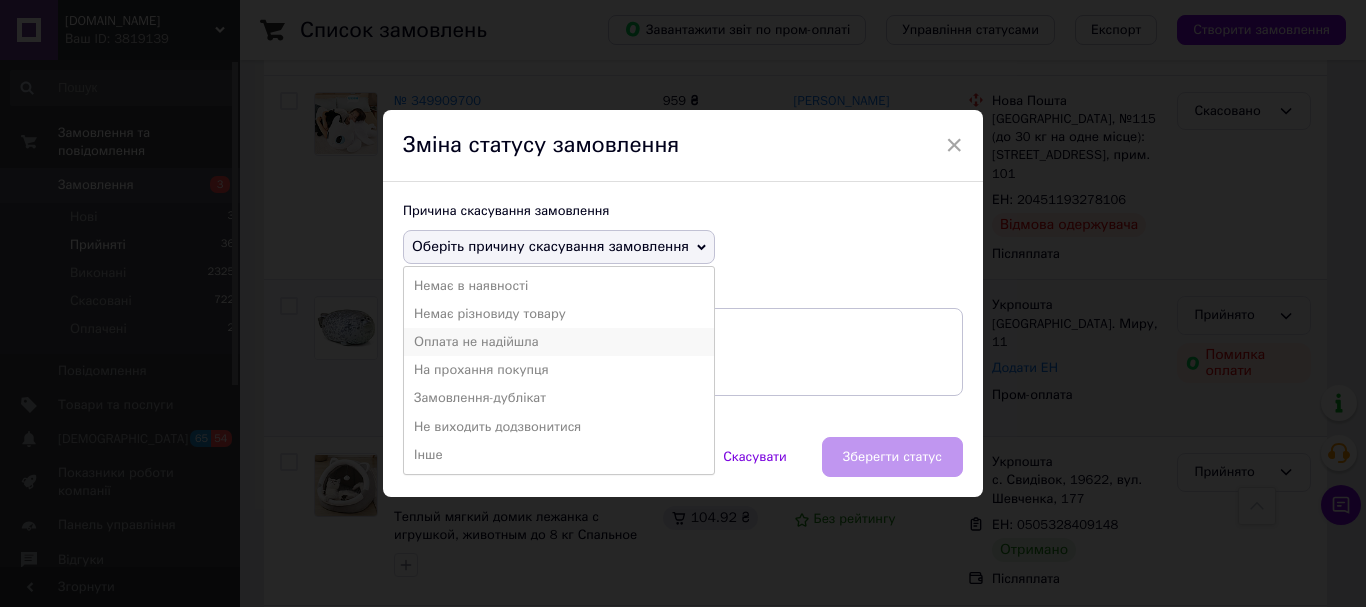 click on "Оплата не надійшла" at bounding box center (559, 342) 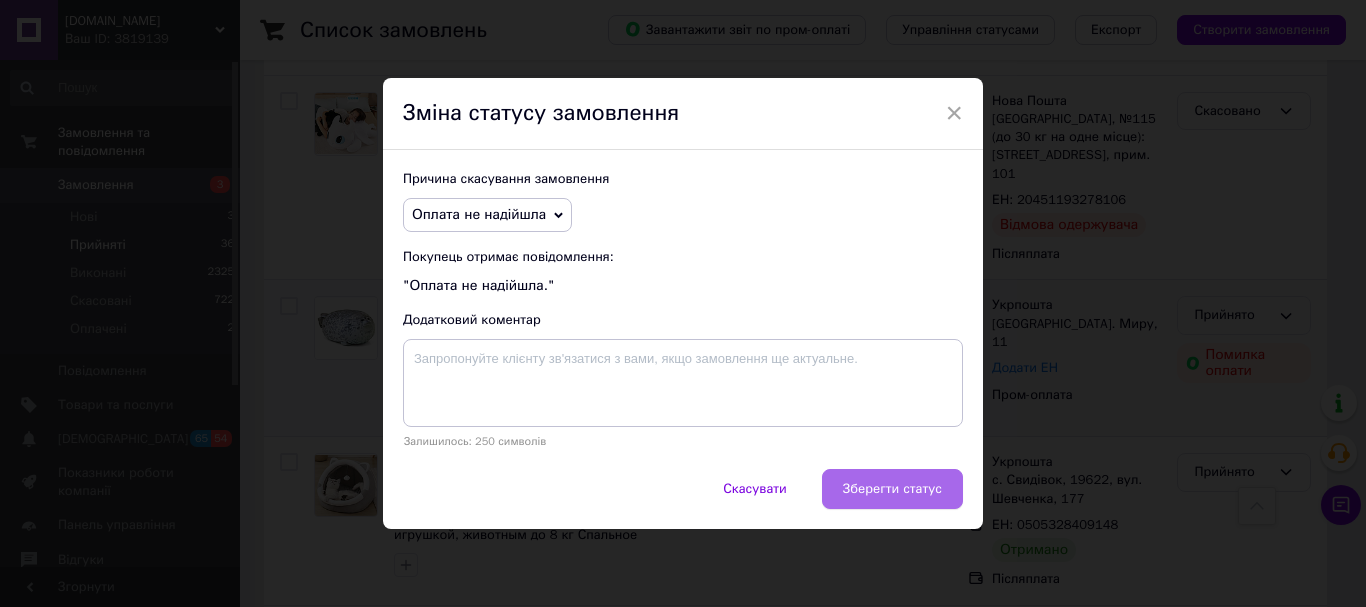click on "Зберегти статус" at bounding box center (892, 489) 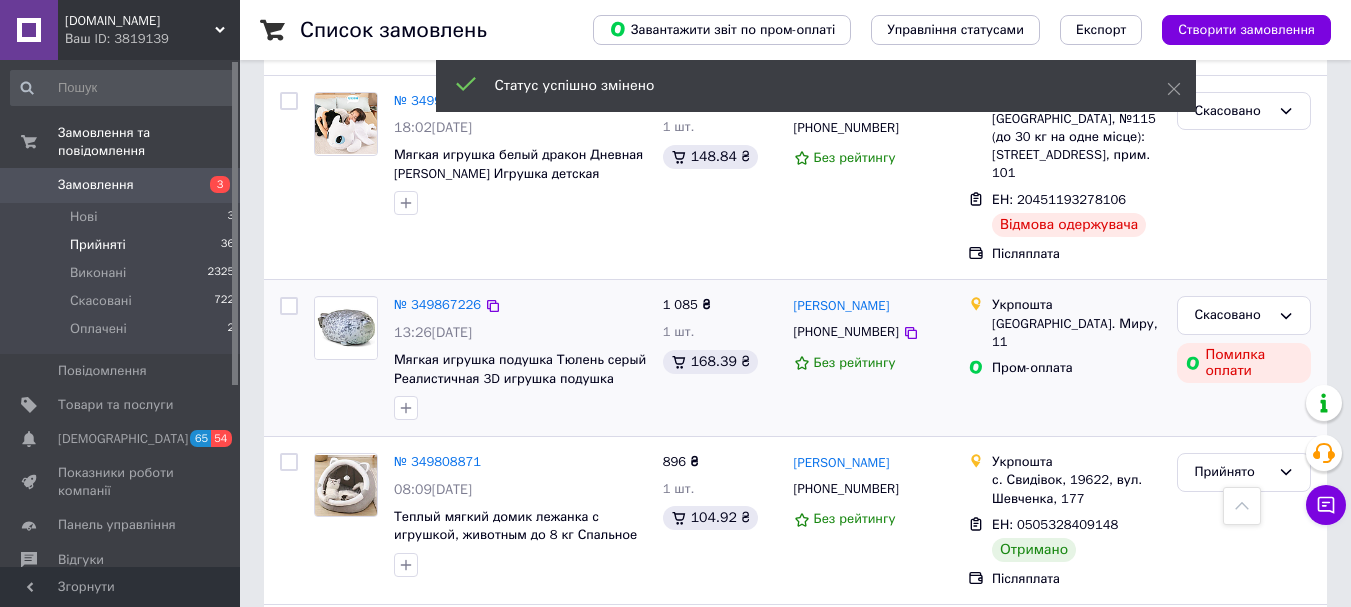 scroll, scrollTop: 1159, scrollLeft: 0, axis: vertical 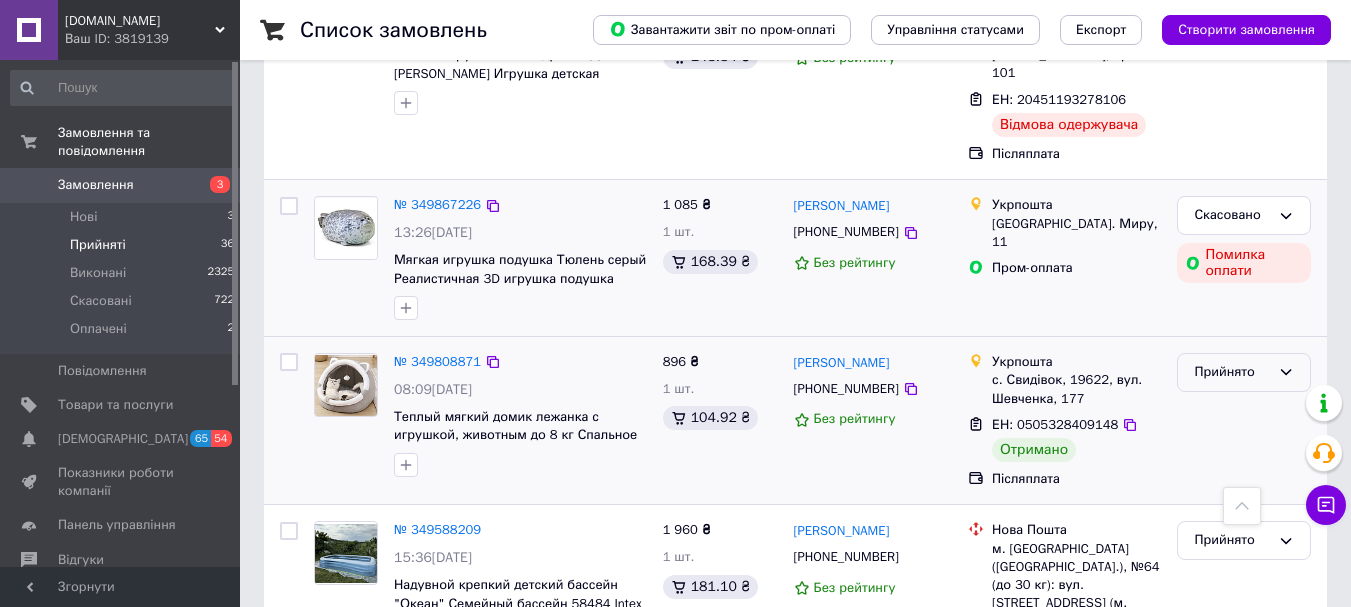 click on "Прийнято" at bounding box center [1232, 372] 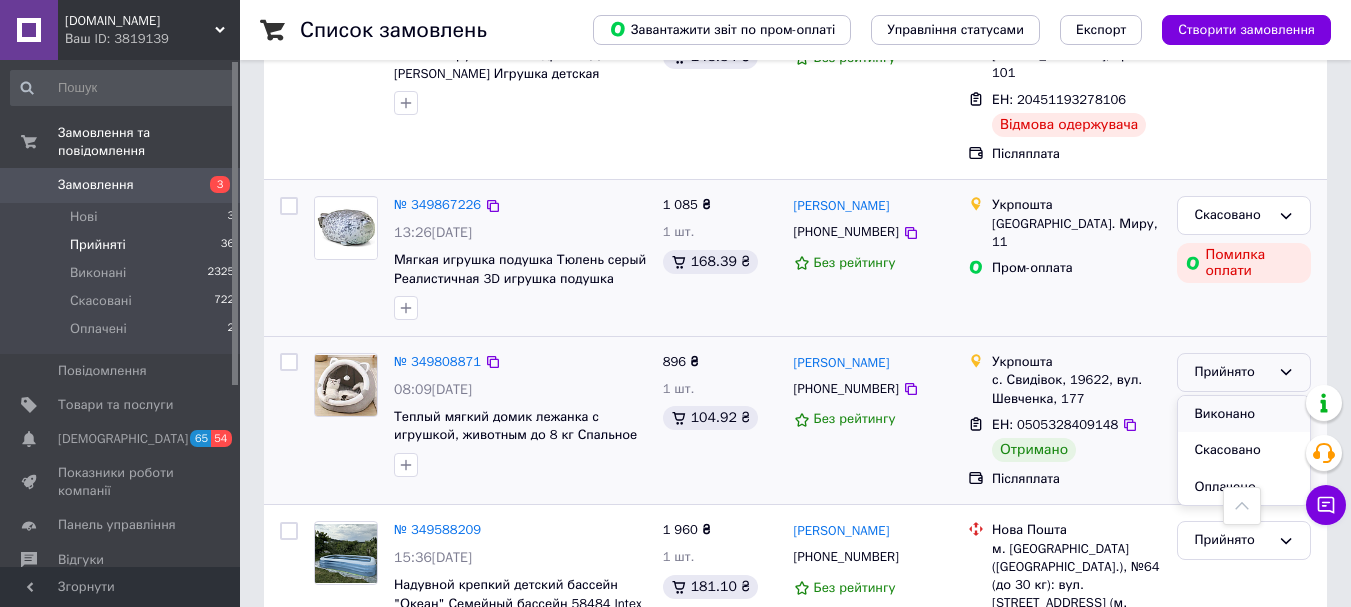 click on "Виконано" at bounding box center [1244, 414] 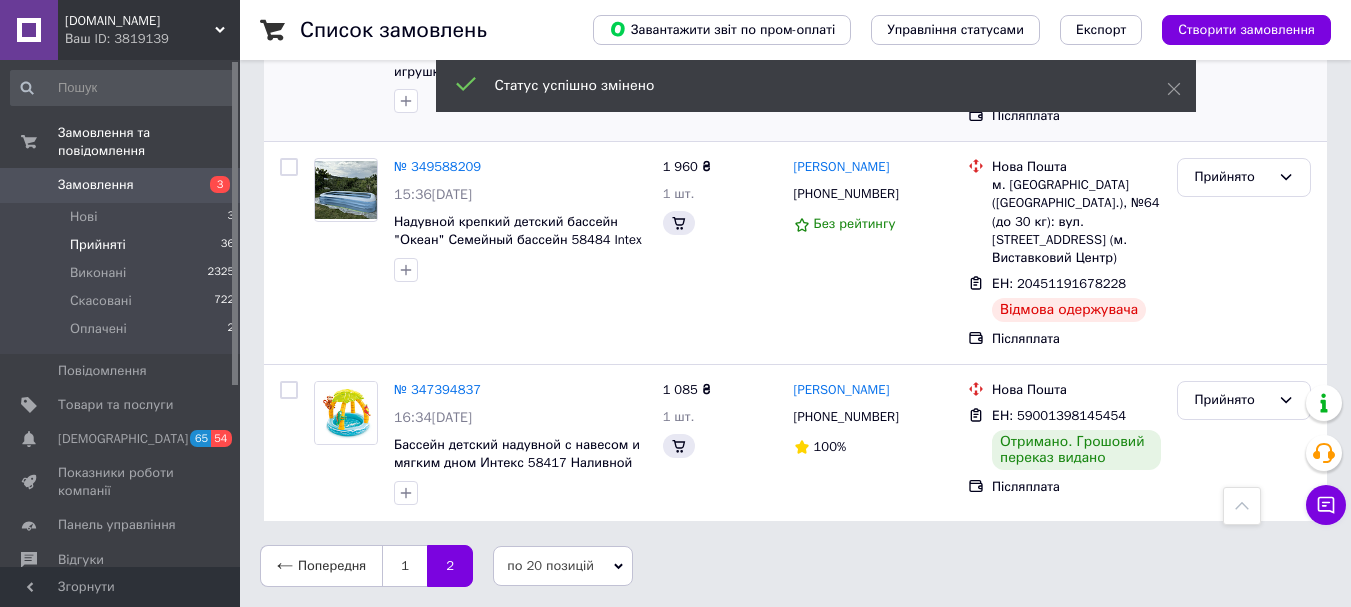 scroll, scrollTop: 916, scrollLeft: 0, axis: vertical 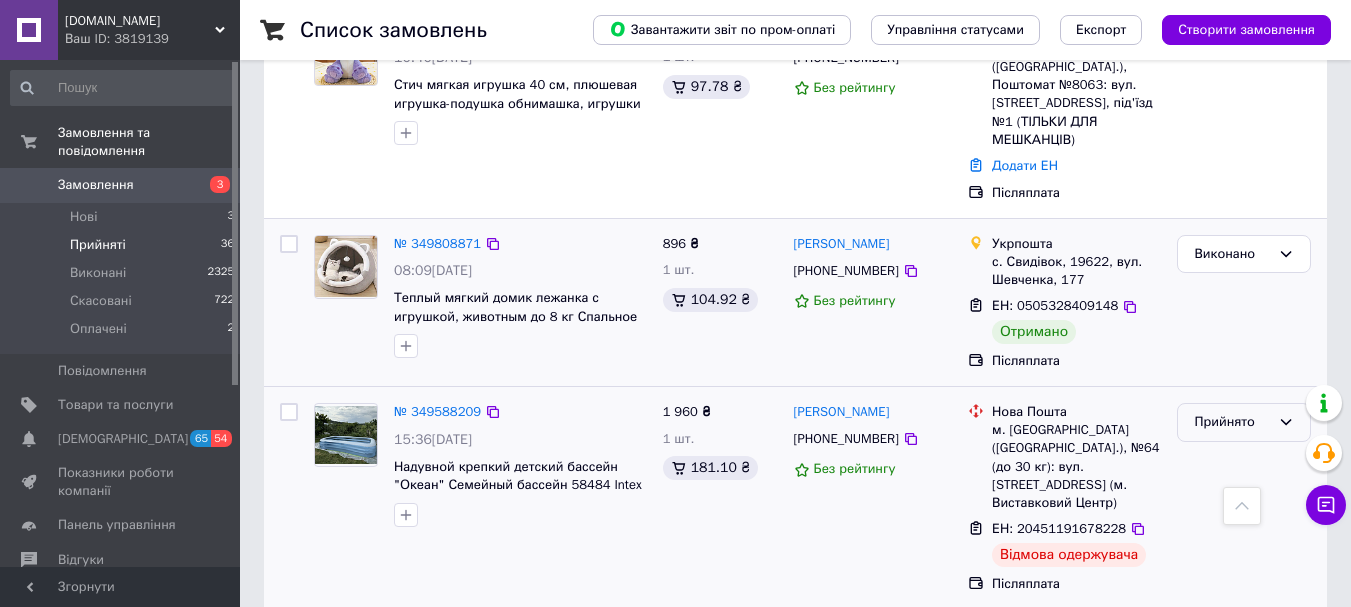 click on "Прийнято" at bounding box center [1232, 422] 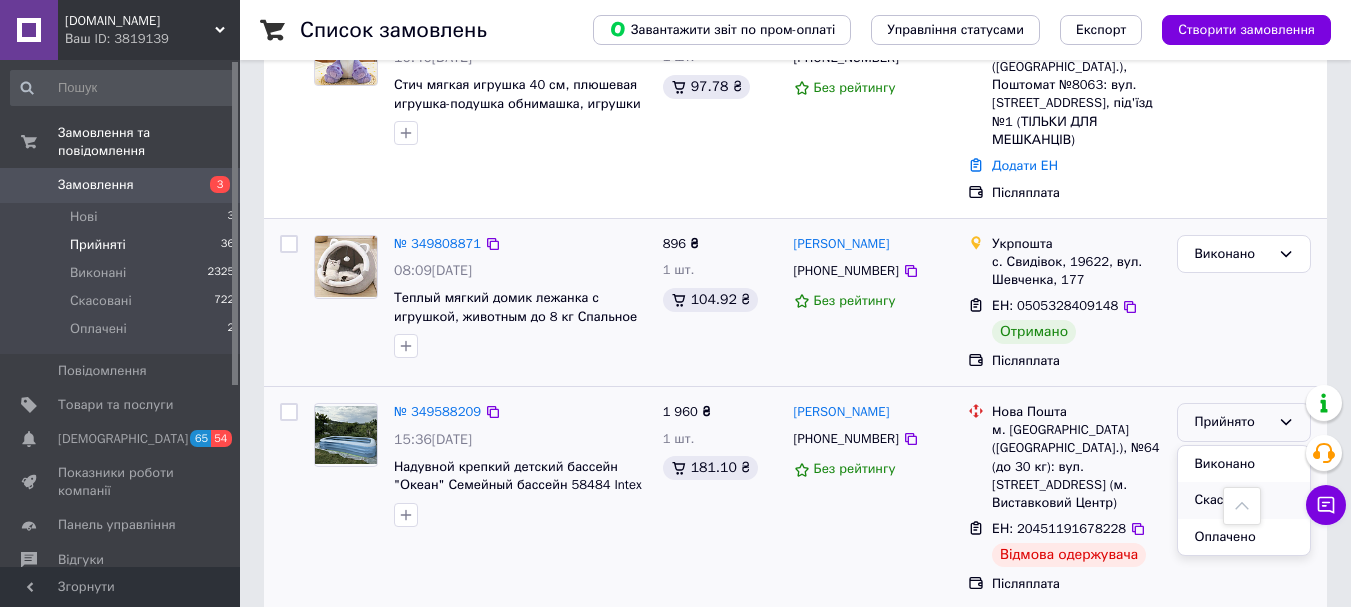 click on "Скасовано" at bounding box center (1244, 500) 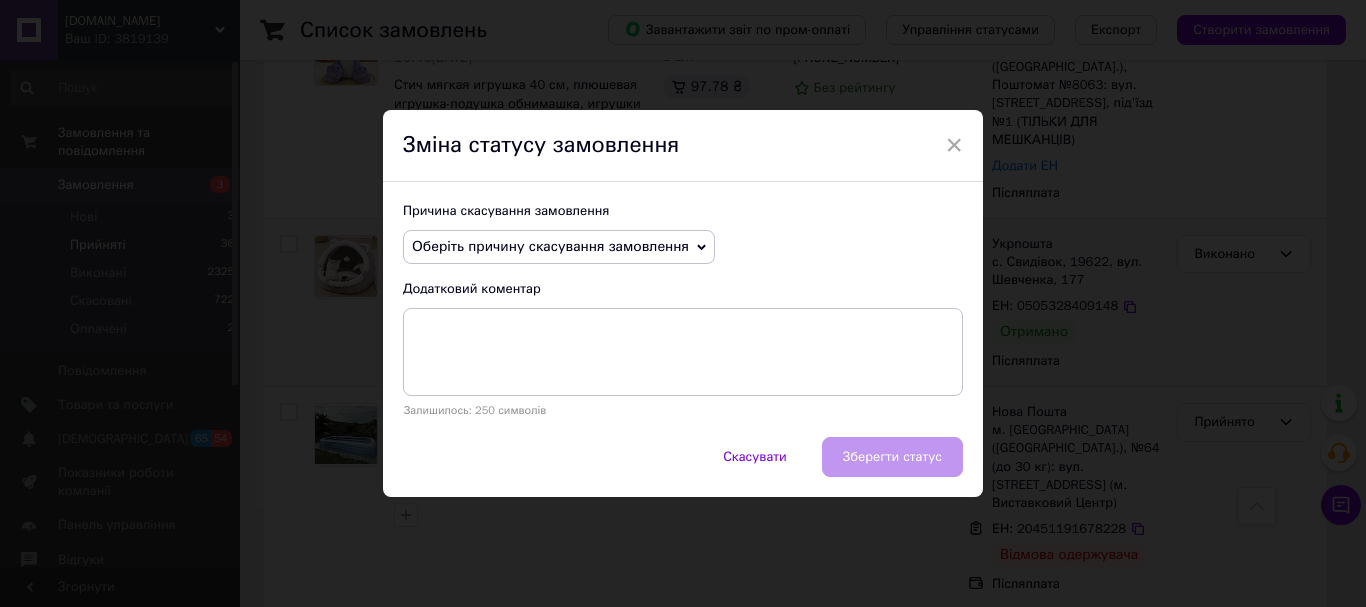 click on "Оберіть причину скасування замовлення" at bounding box center (550, 246) 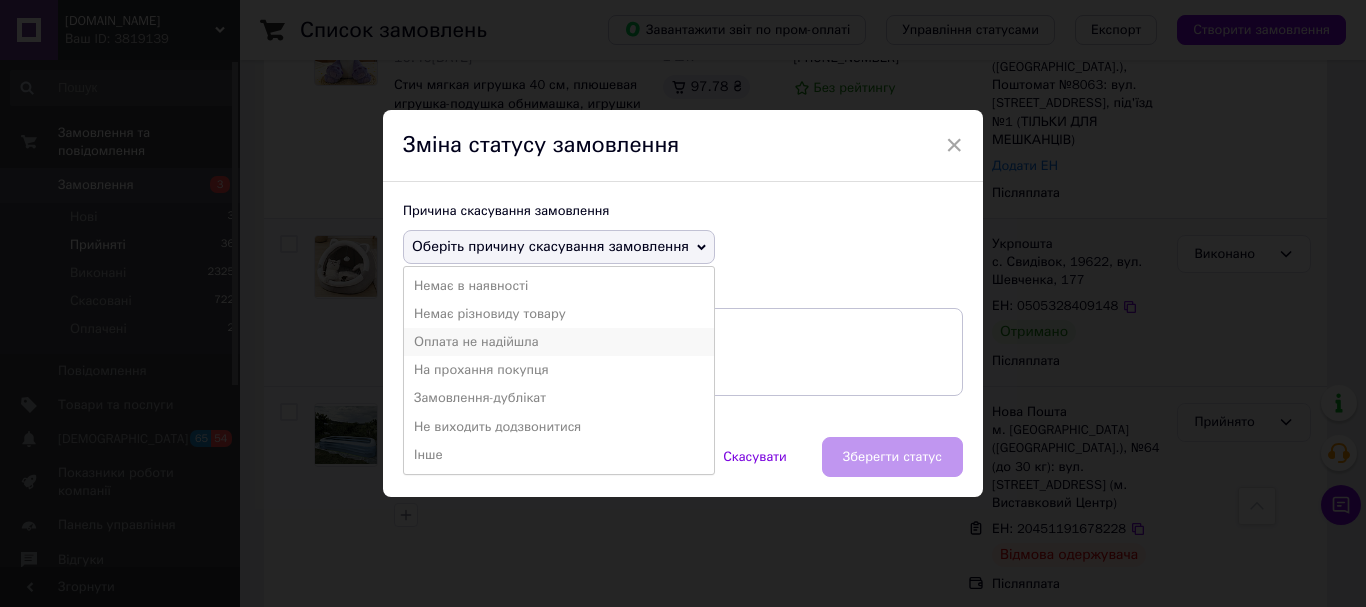 click on "Оплата не надійшла" at bounding box center (559, 342) 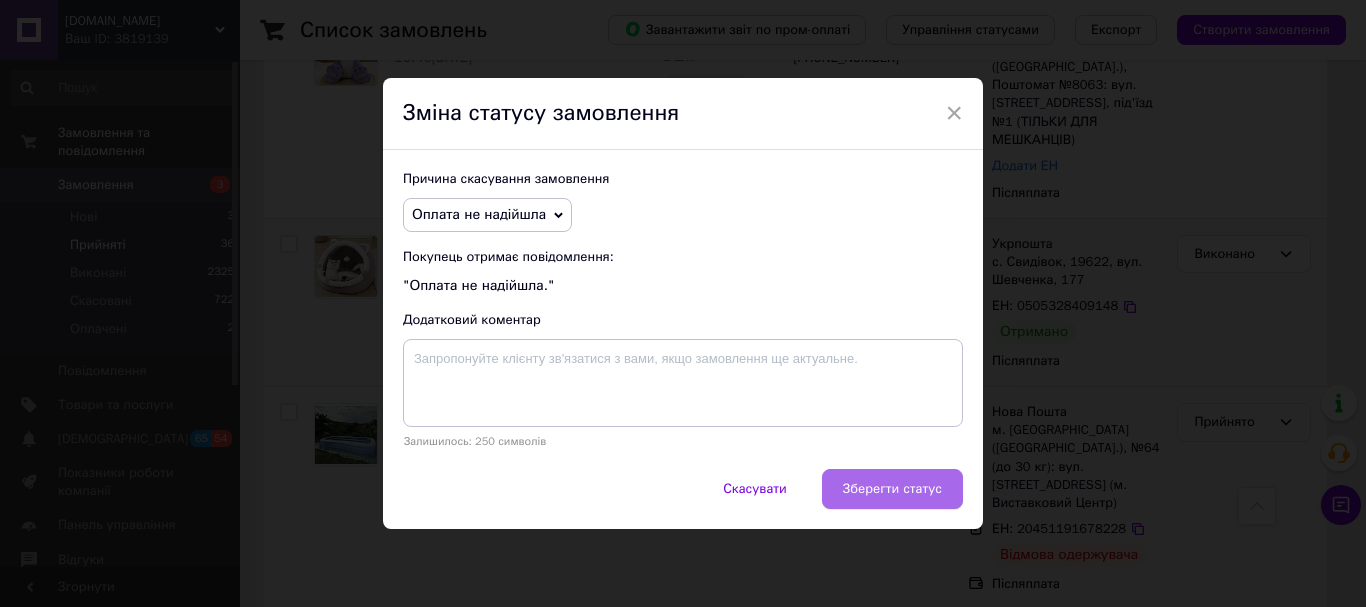 click on "Зберегти статус" at bounding box center (892, 489) 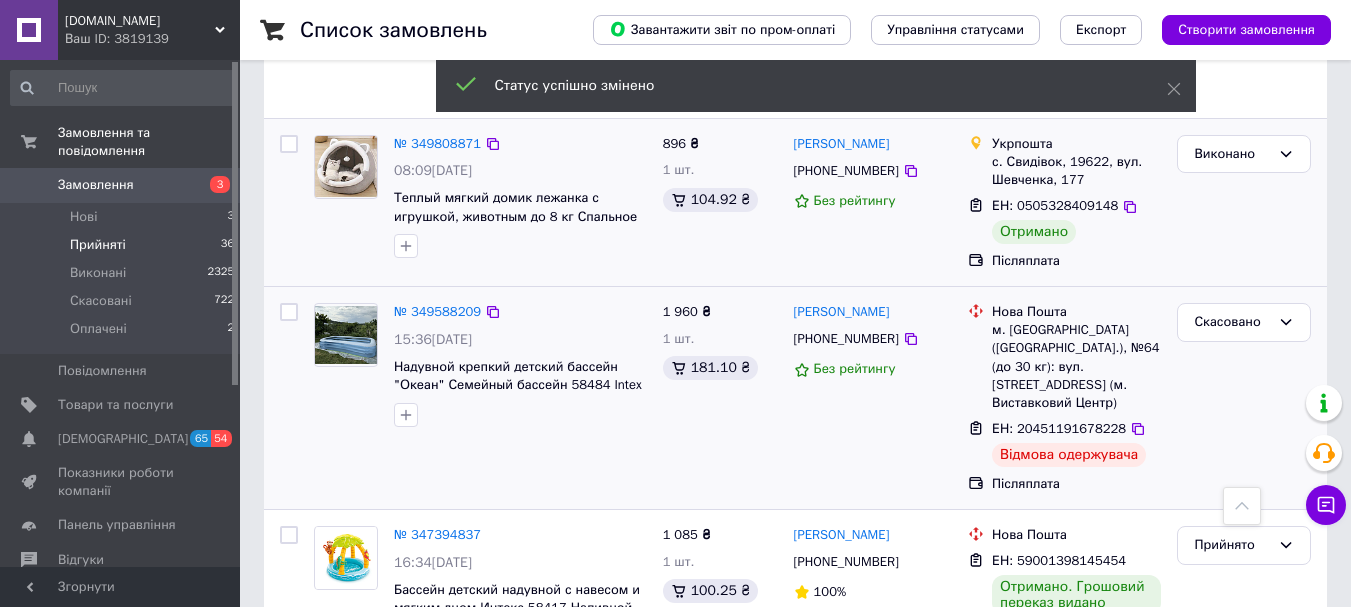 scroll, scrollTop: 1071, scrollLeft: 0, axis: vertical 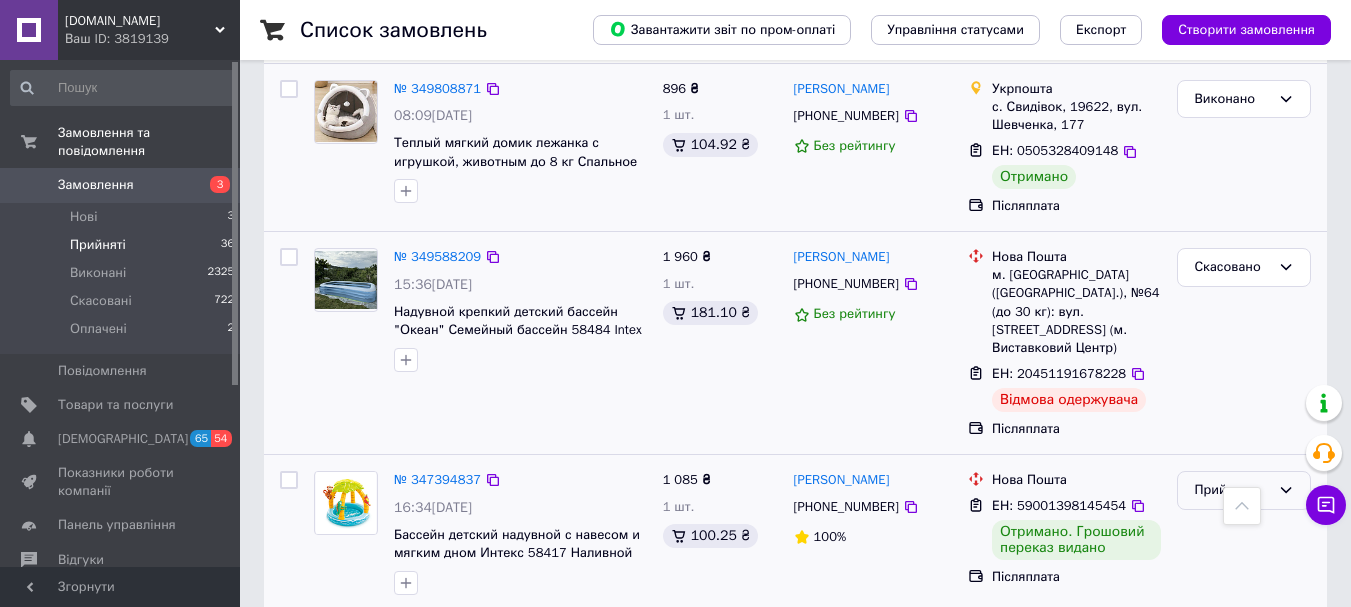 click on "Прийнято" at bounding box center [1232, 490] 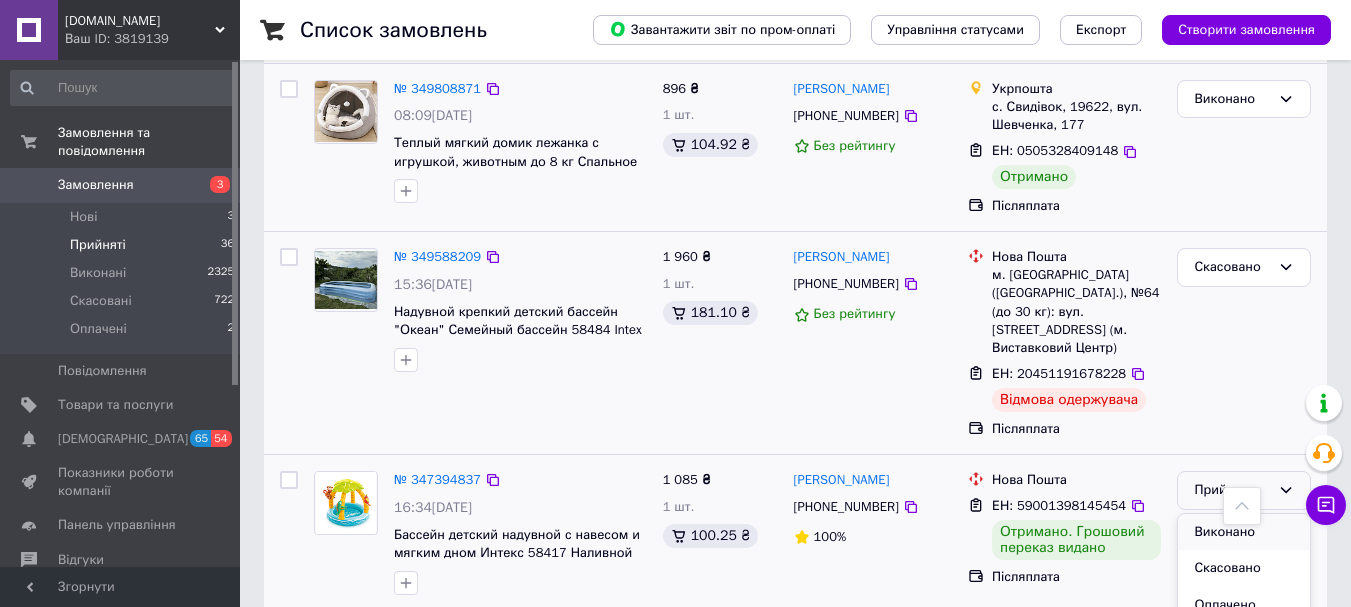 click on "Виконано" at bounding box center [1244, 532] 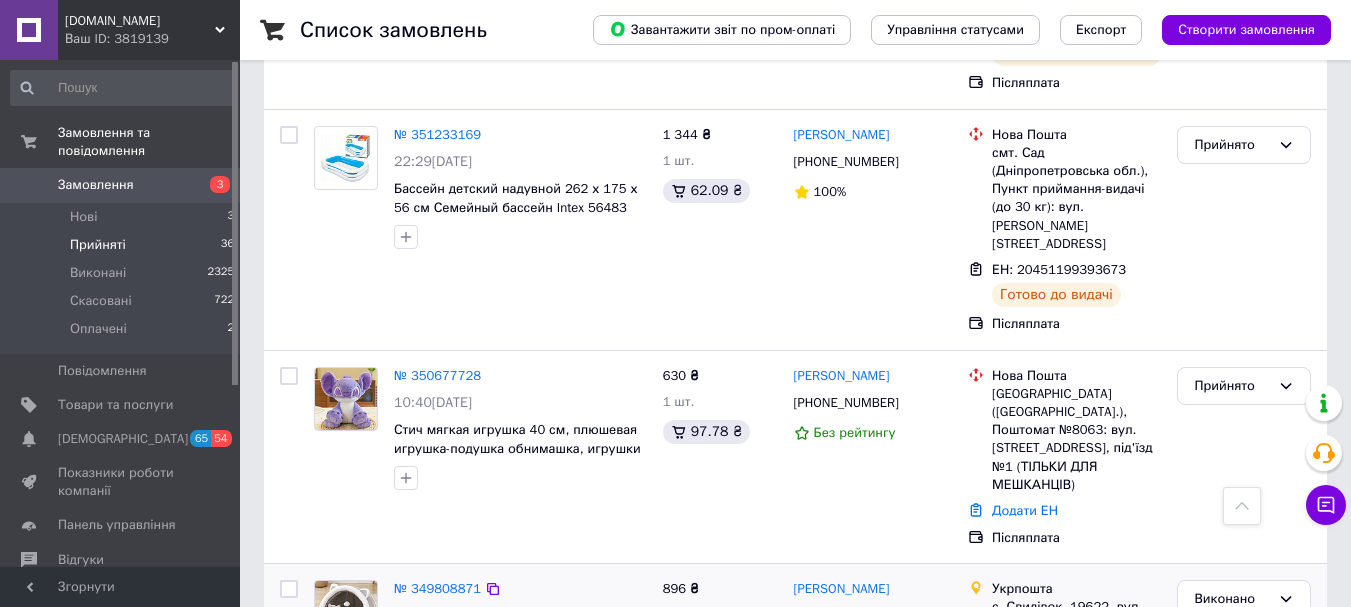 scroll, scrollTop: 471, scrollLeft: 0, axis: vertical 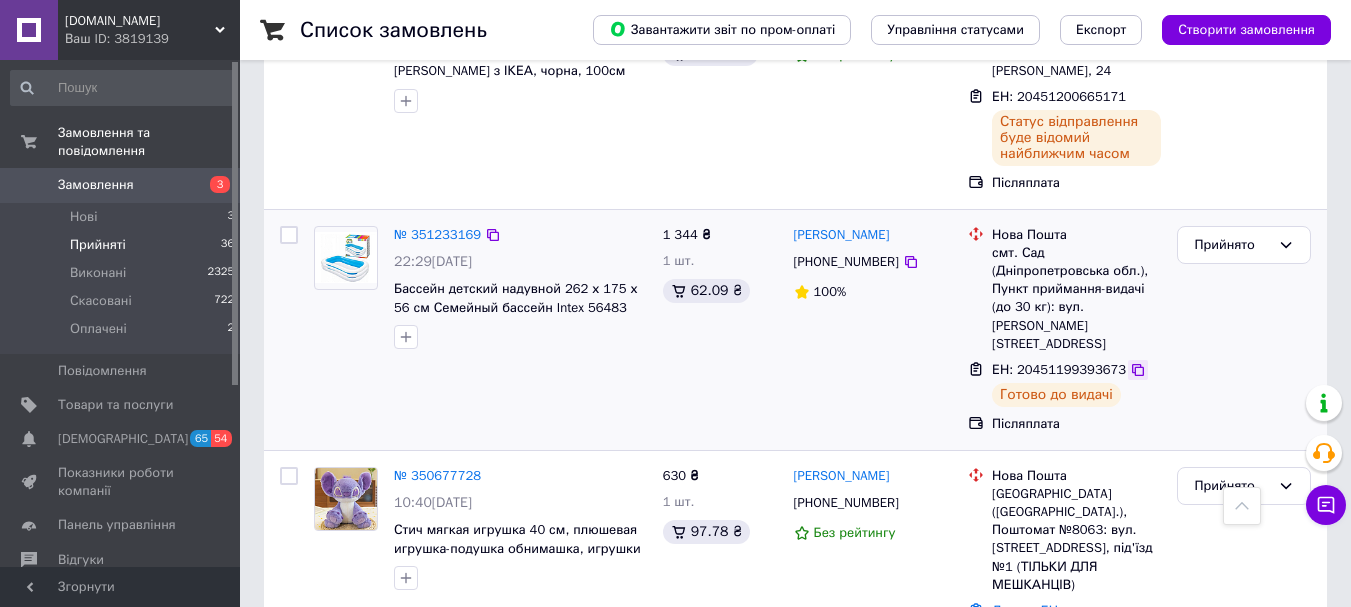 click 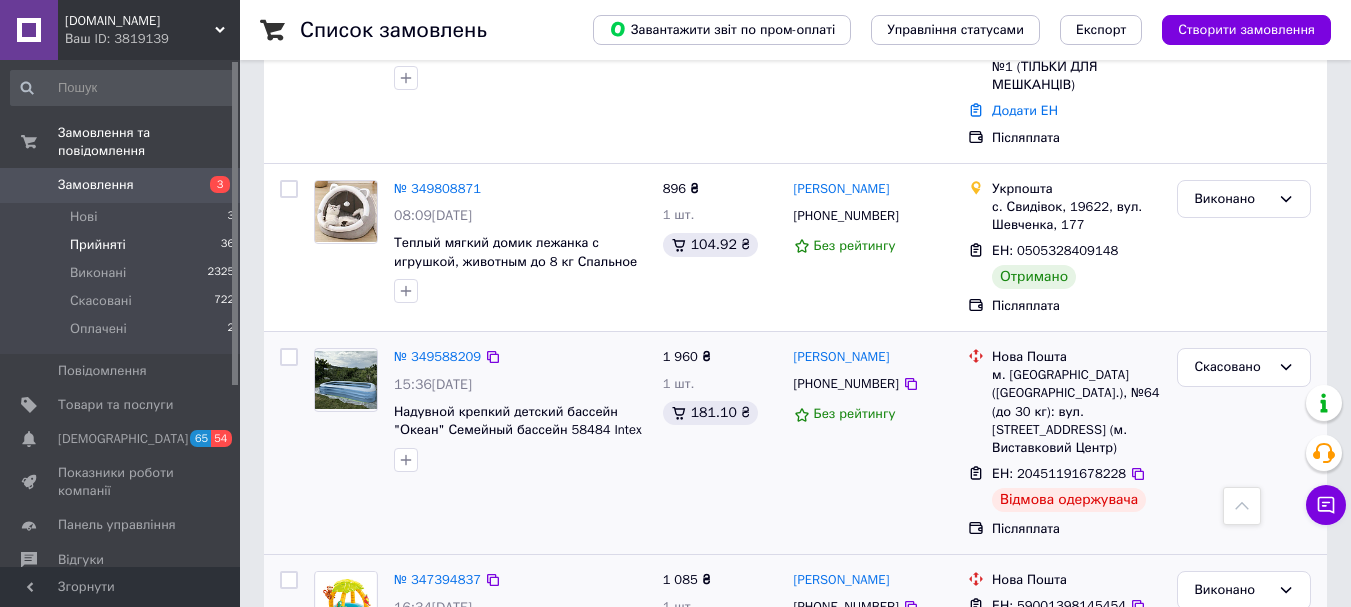 scroll, scrollTop: 1071, scrollLeft: 0, axis: vertical 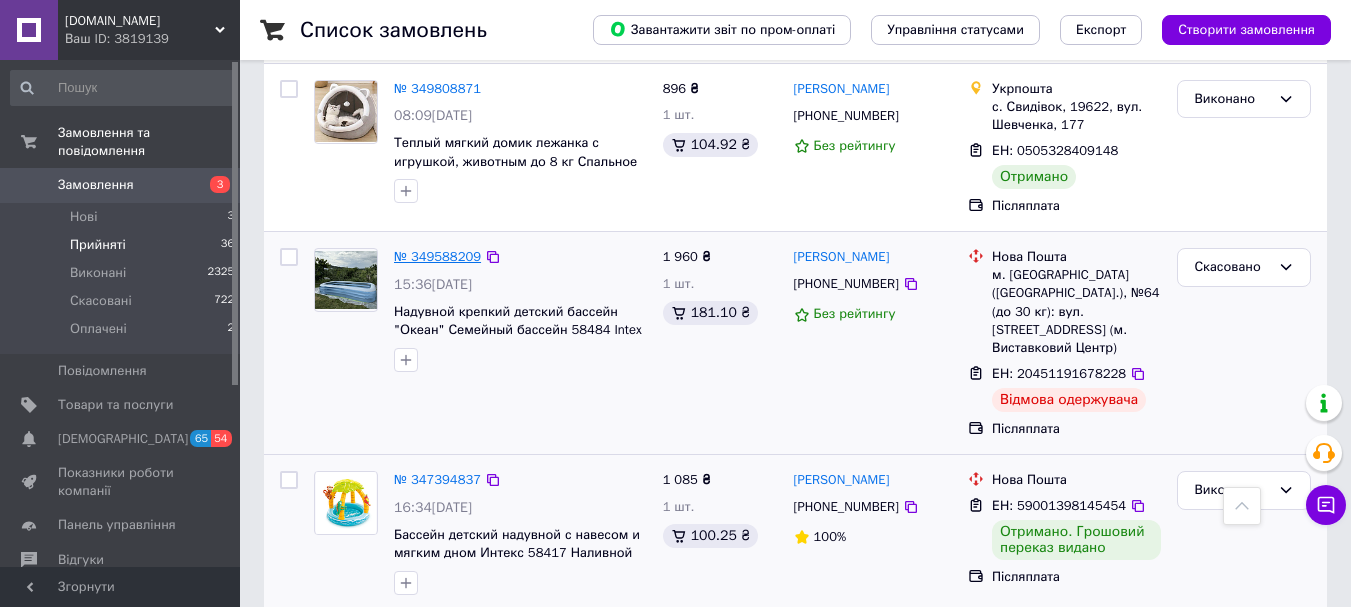 click on "№ 349588209" at bounding box center [437, 256] 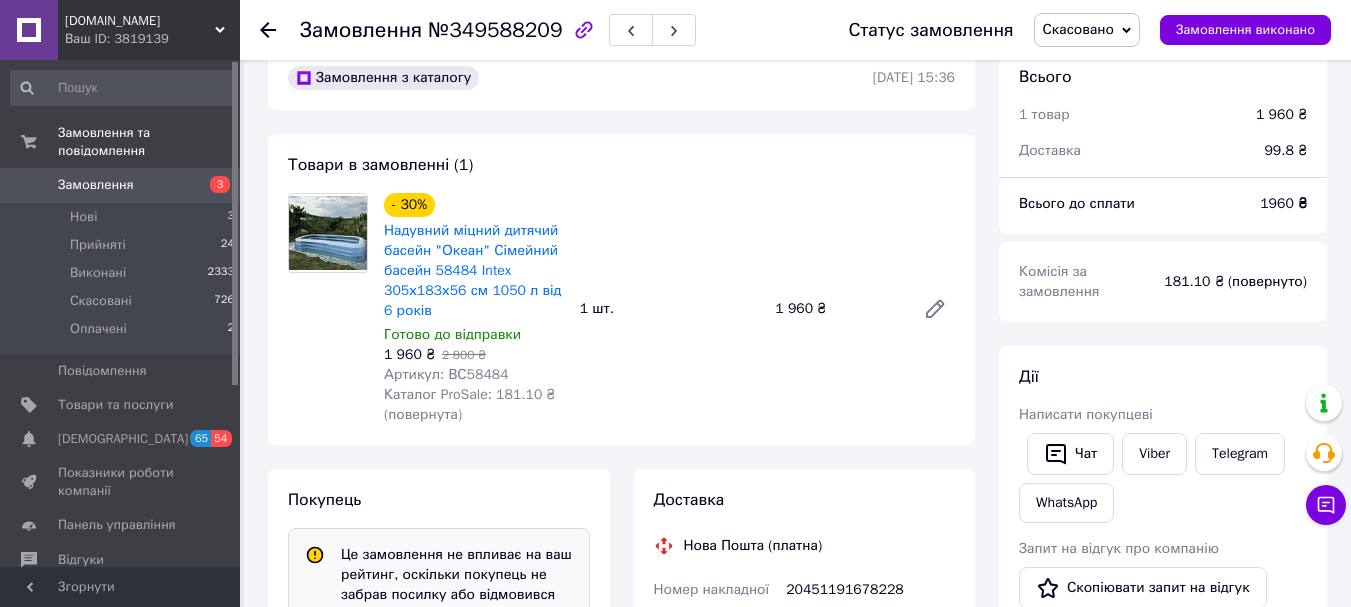 scroll, scrollTop: 0, scrollLeft: 0, axis: both 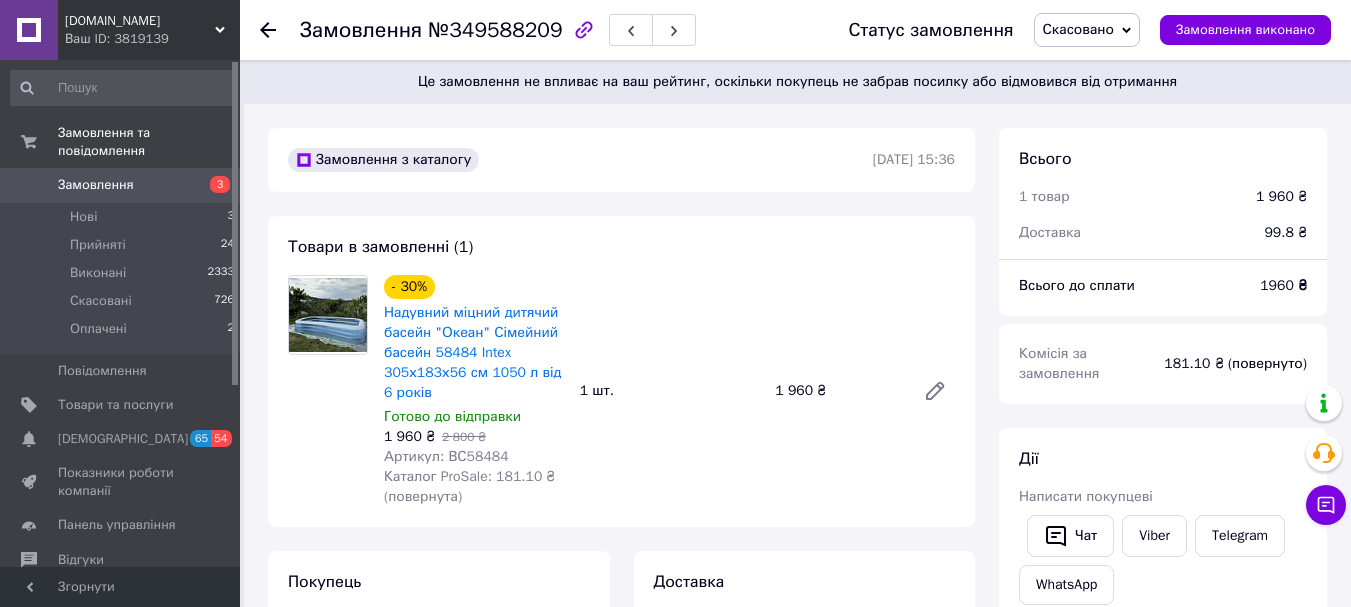 click 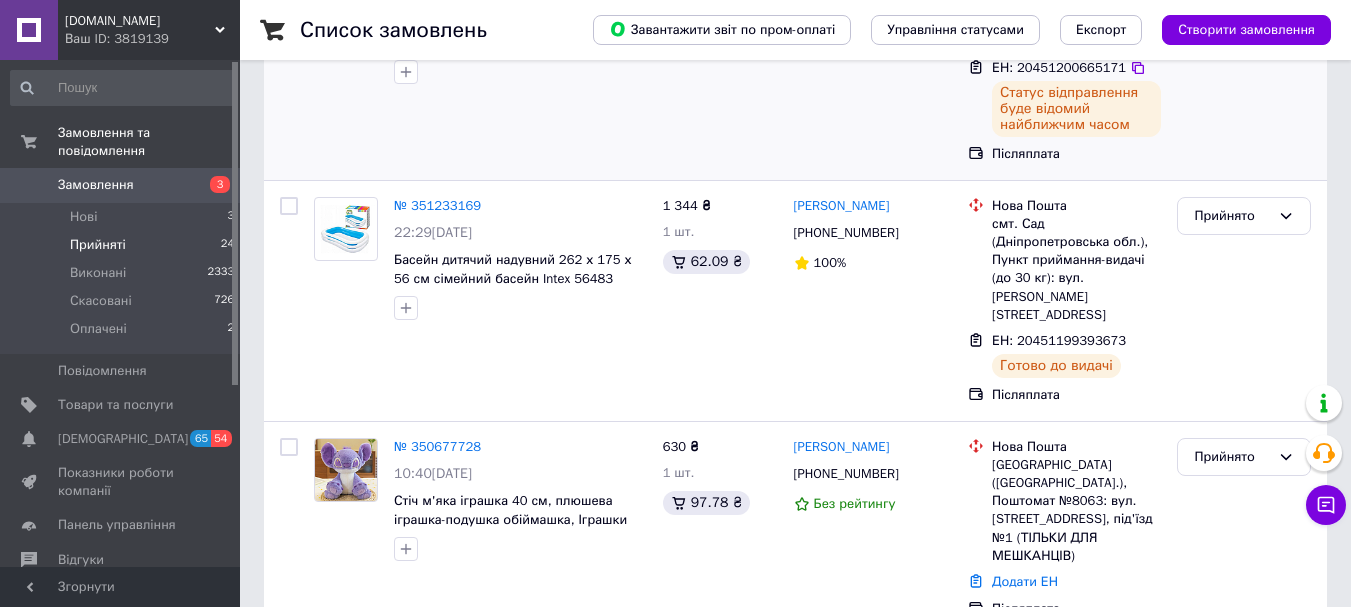 scroll, scrollTop: 541, scrollLeft: 0, axis: vertical 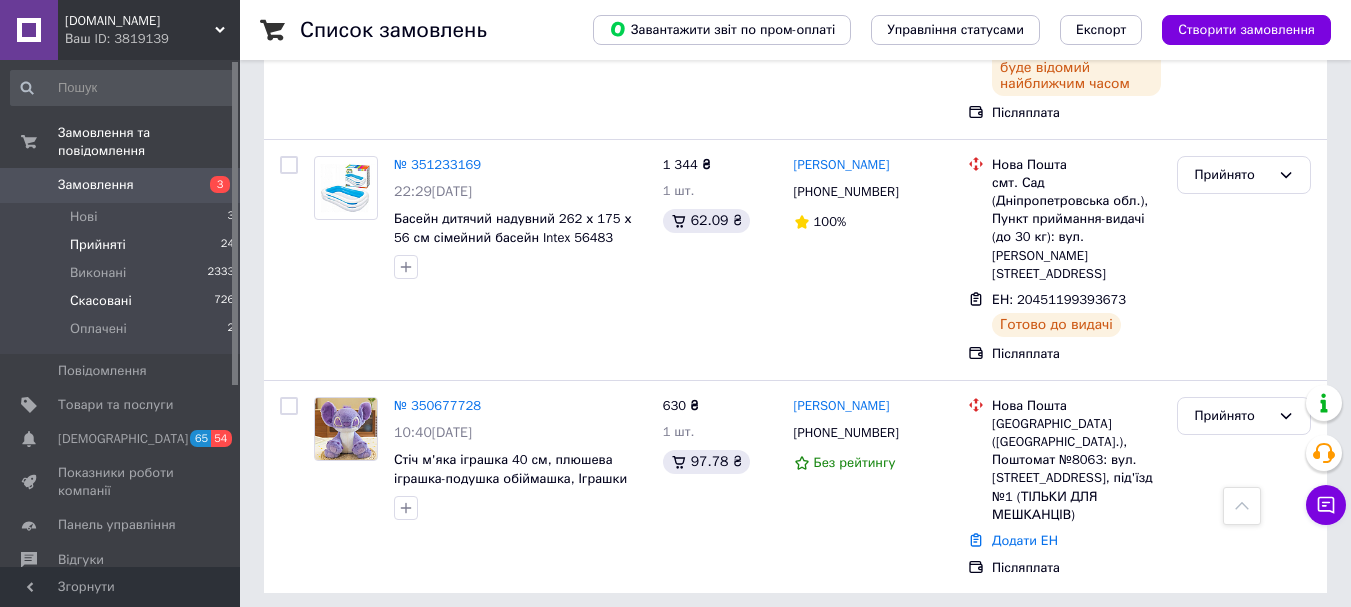 click on "Скасовані" at bounding box center [101, 301] 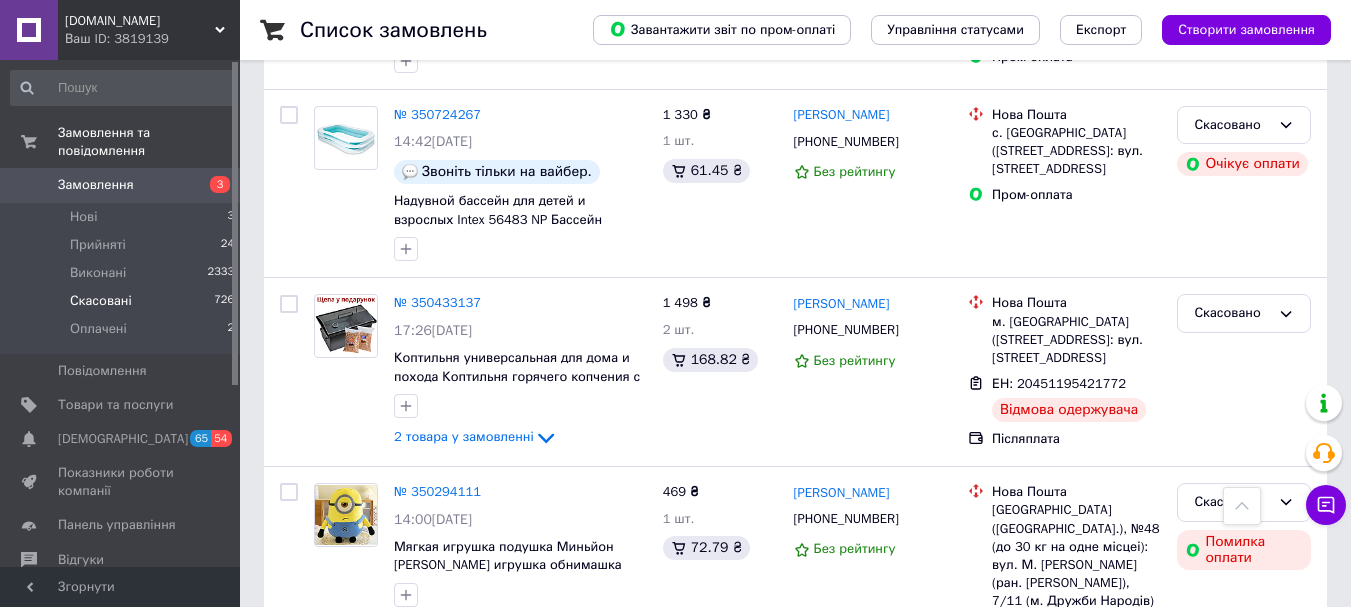 scroll, scrollTop: 3146, scrollLeft: 0, axis: vertical 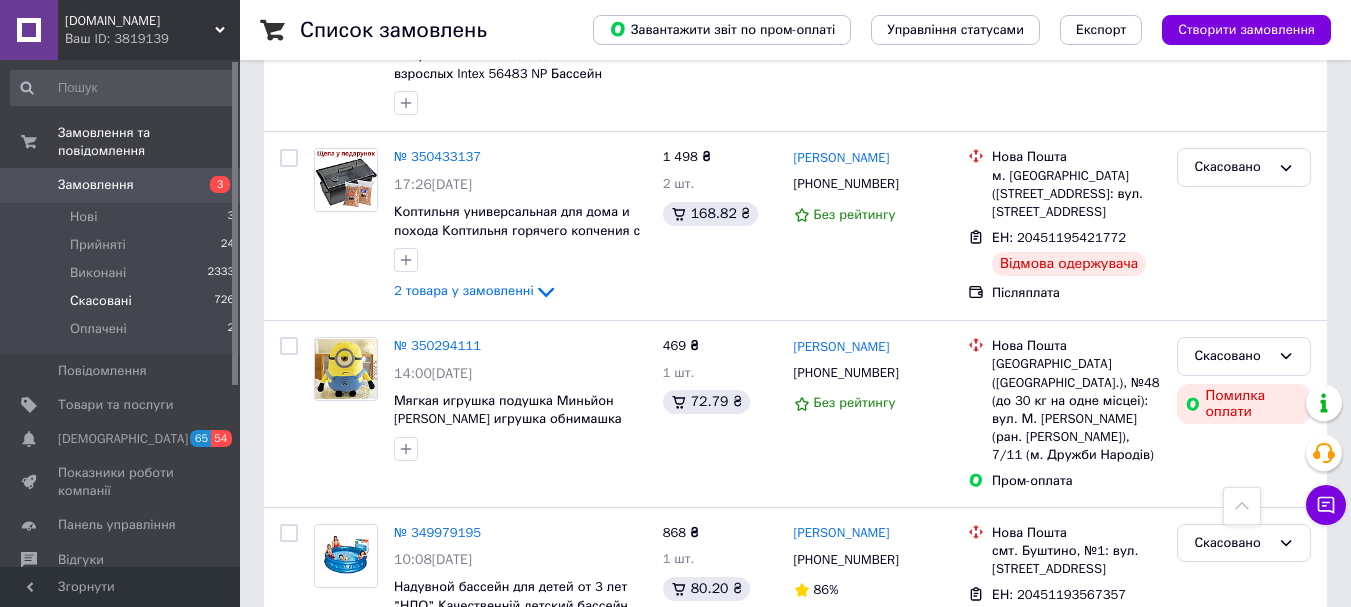 click on "2" at bounding box center [327, 720] 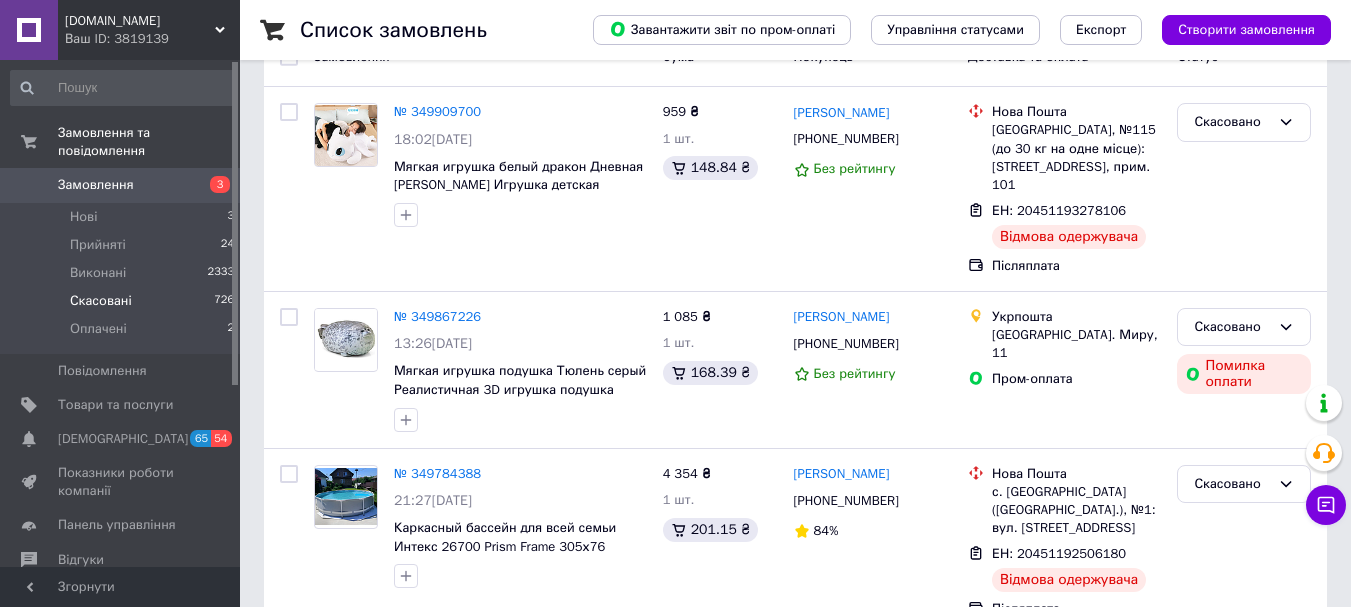 scroll, scrollTop: 300, scrollLeft: 0, axis: vertical 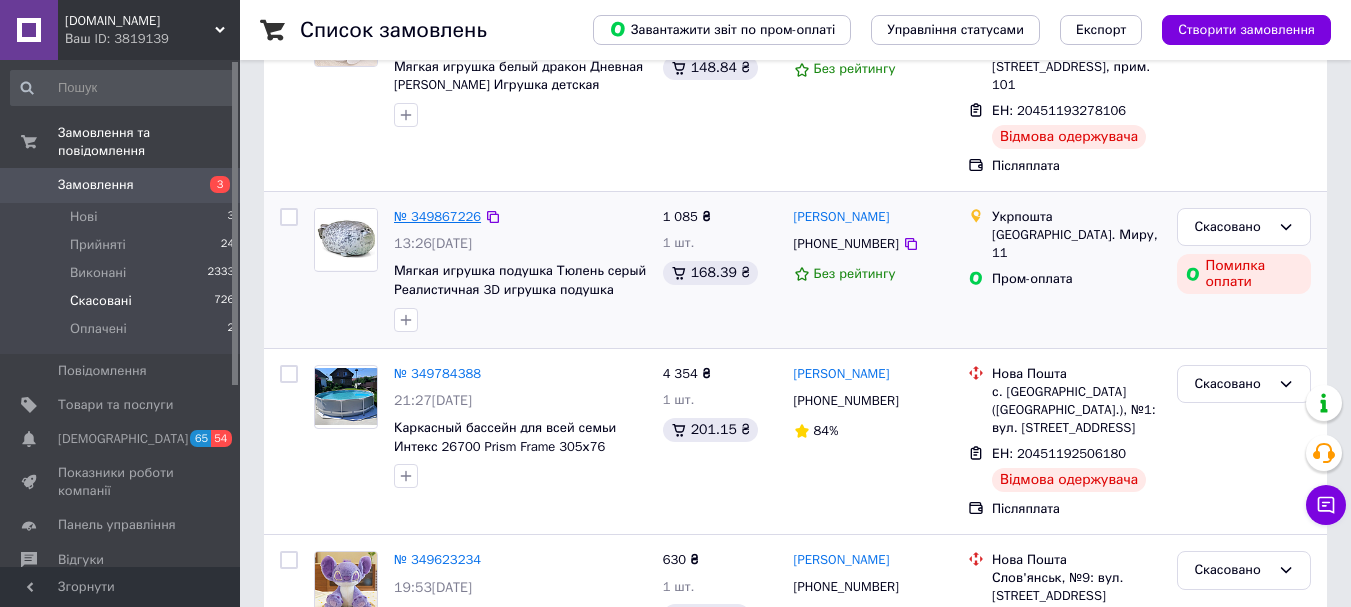 click on "№ 349867226" at bounding box center (437, 216) 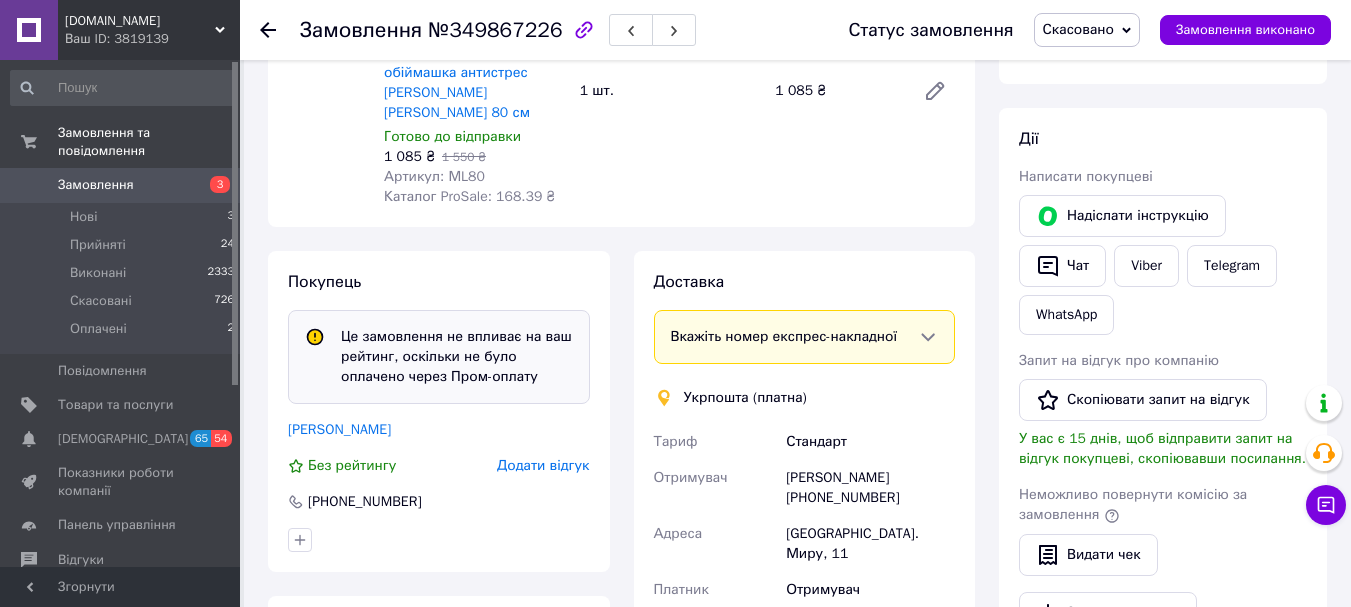 scroll, scrollTop: 0, scrollLeft: 0, axis: both 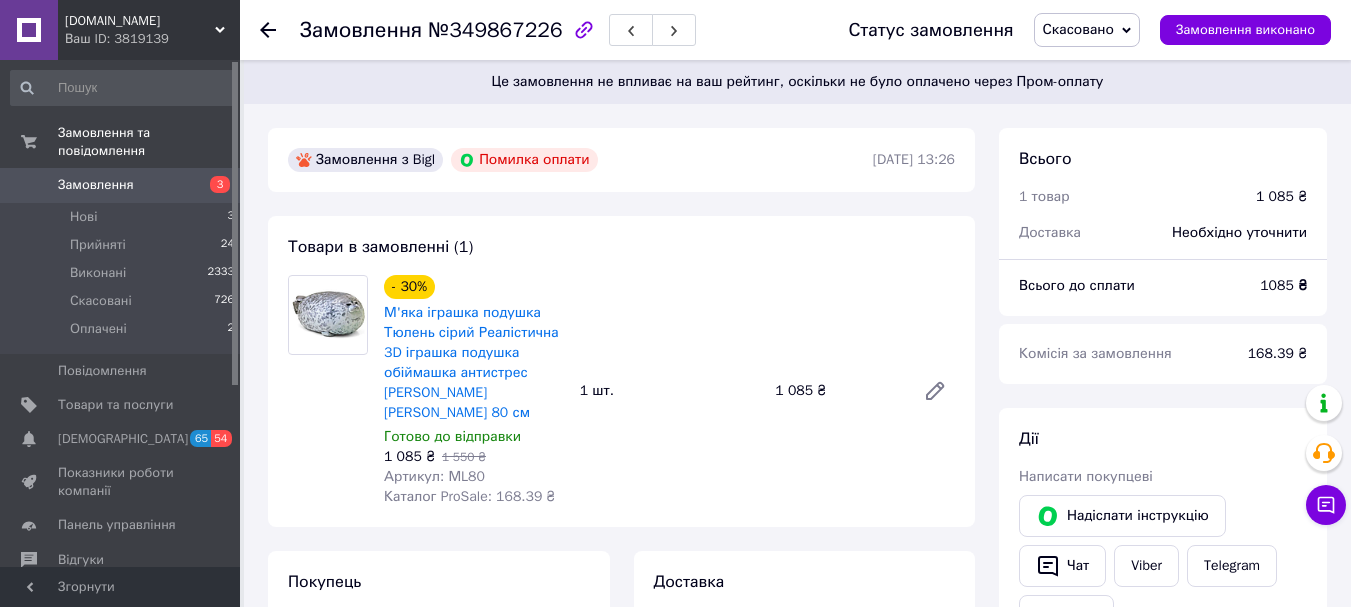 click 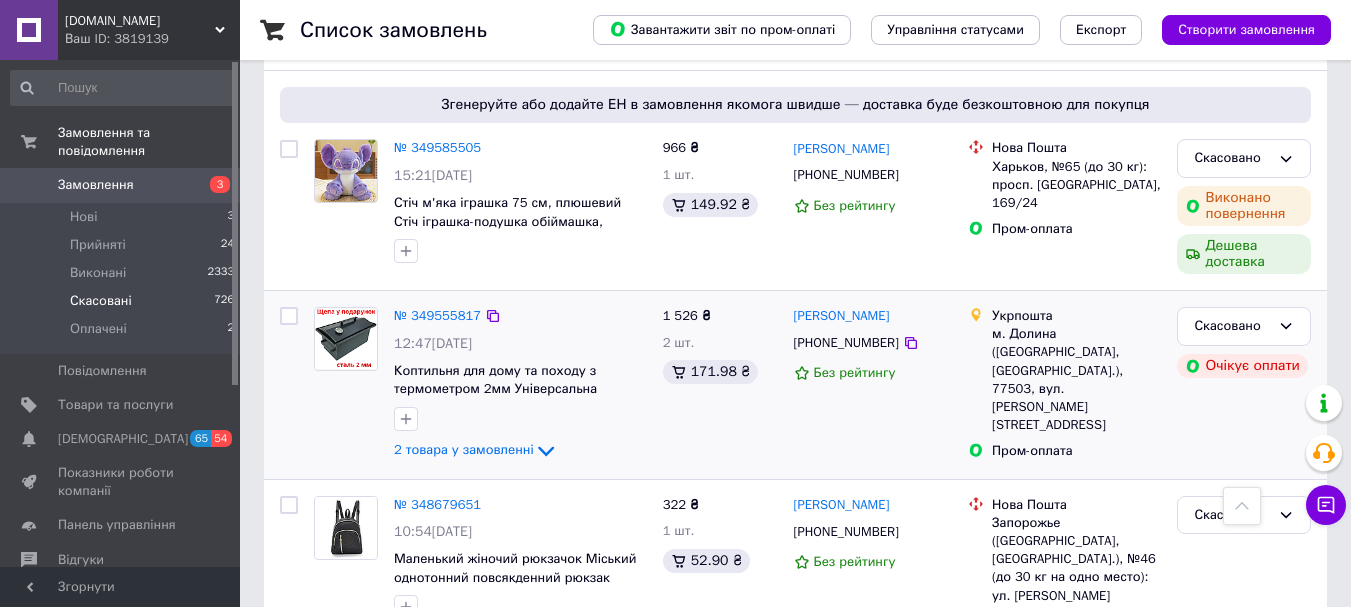 scroll, scrollTop: 1400, scrollLeft: 0, axis: vertical 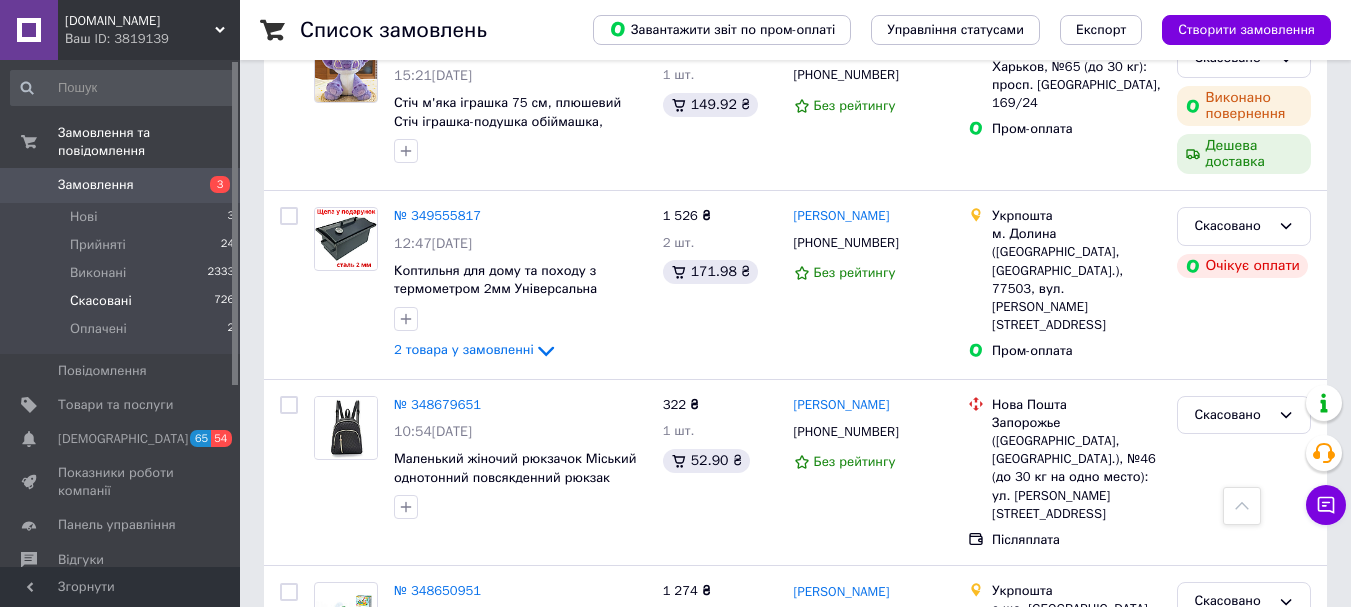 click on "Замовлення" at bounding box center [121, 185] 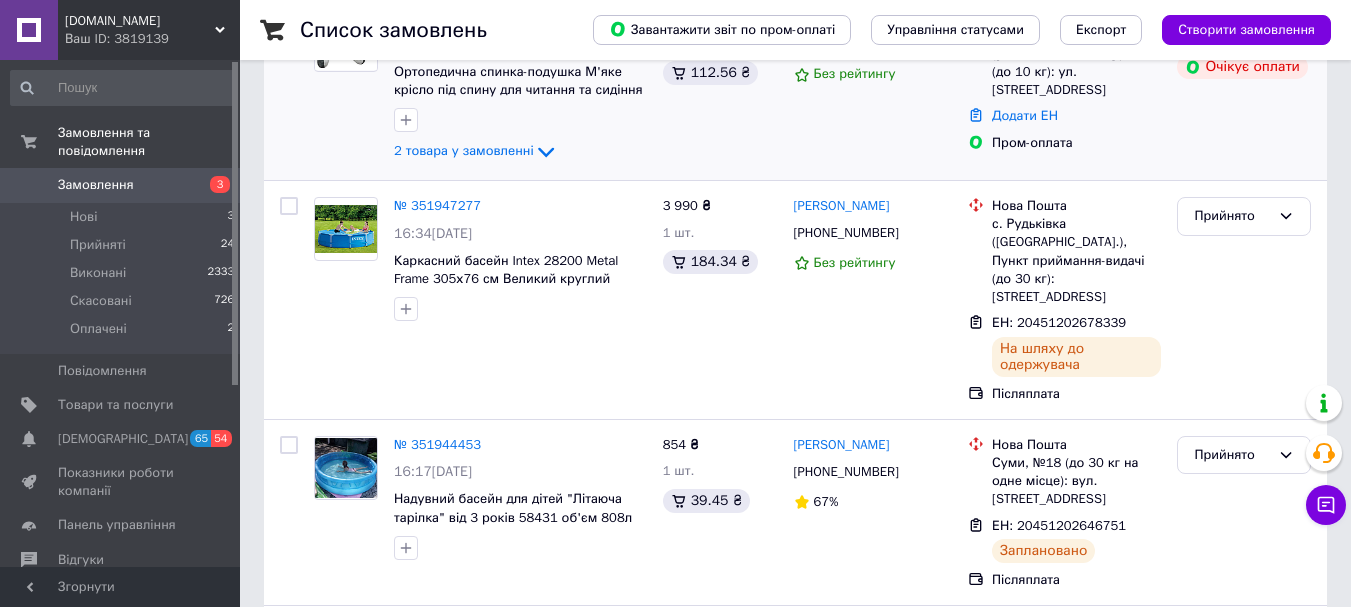 scroll, scrollTop: 0, scrollLeft: 0, axis: both 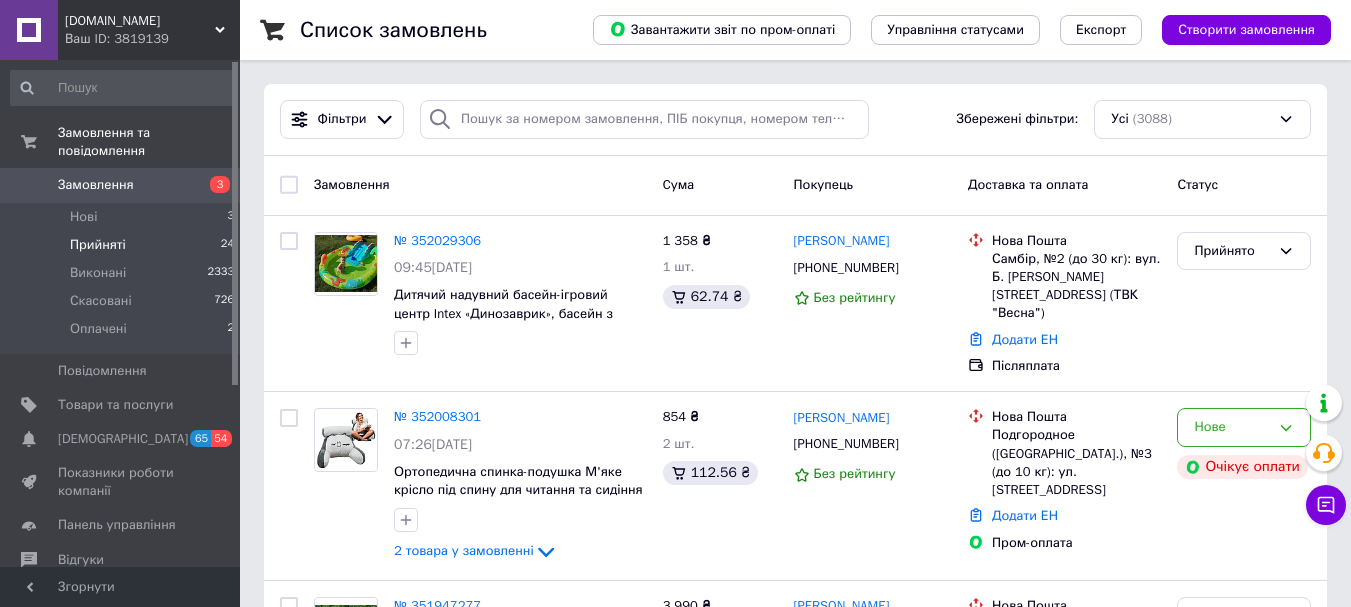 click on "Прийняті" at bounding box center (98, 245) 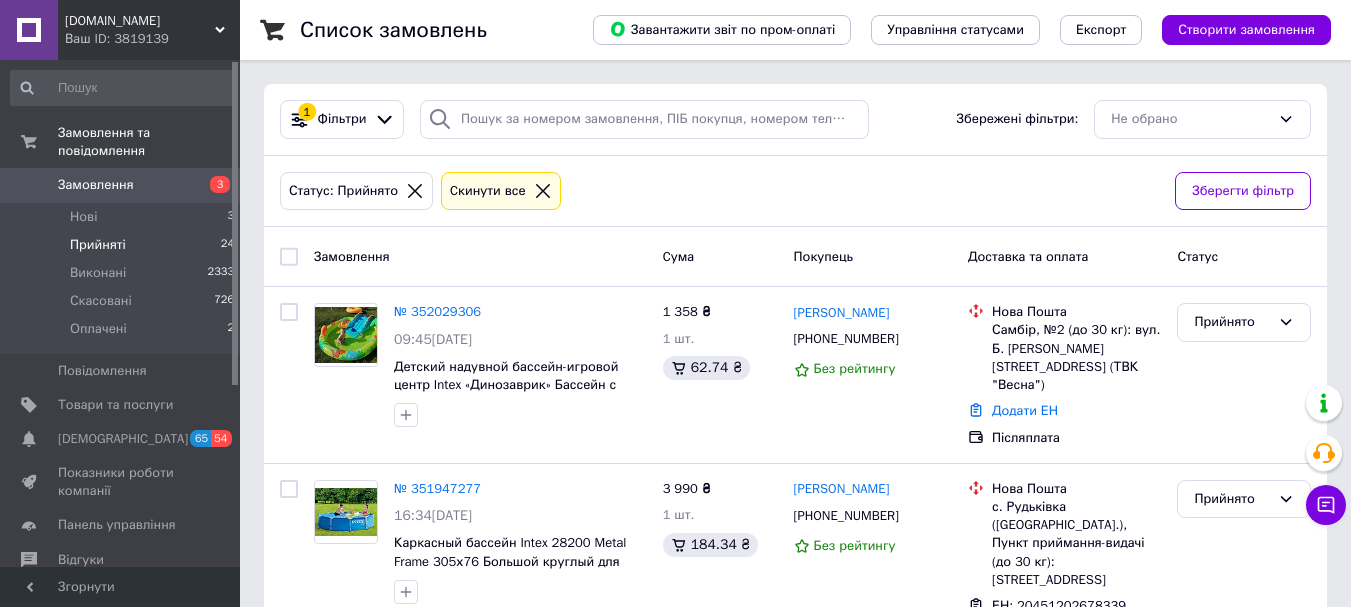 scroll, scrollTop: 100, scrollLeft: 0, axis: vertical 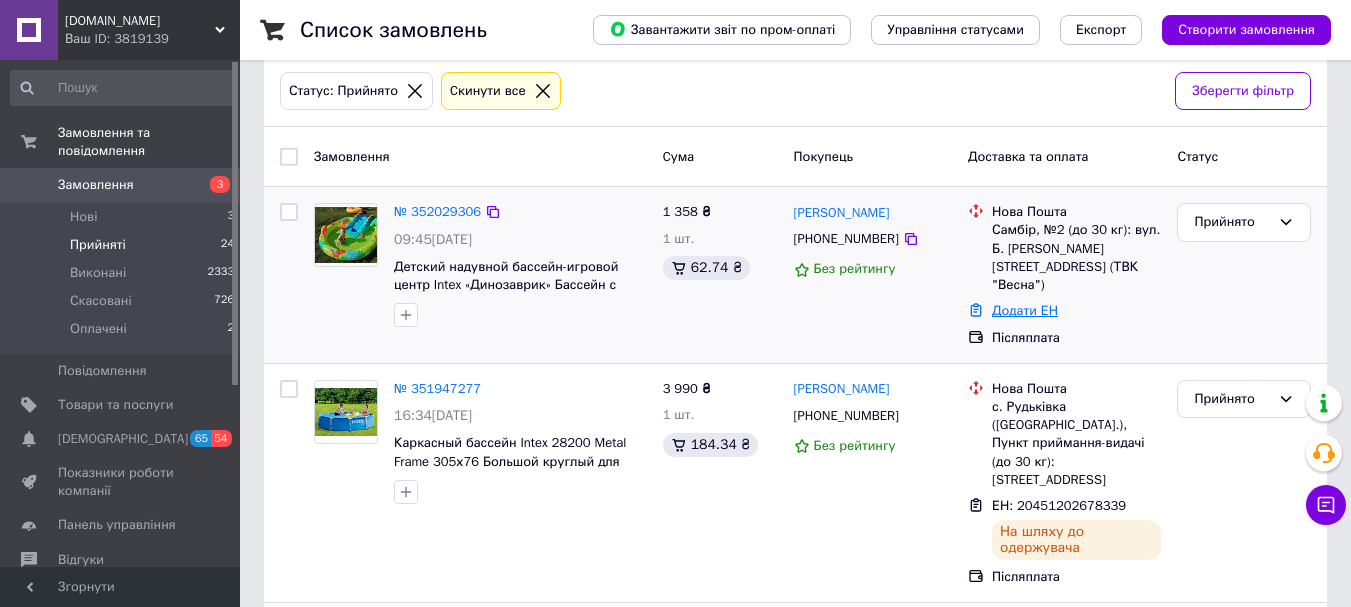 click on "Додати ЕН" at bounding box center (1025, 310) 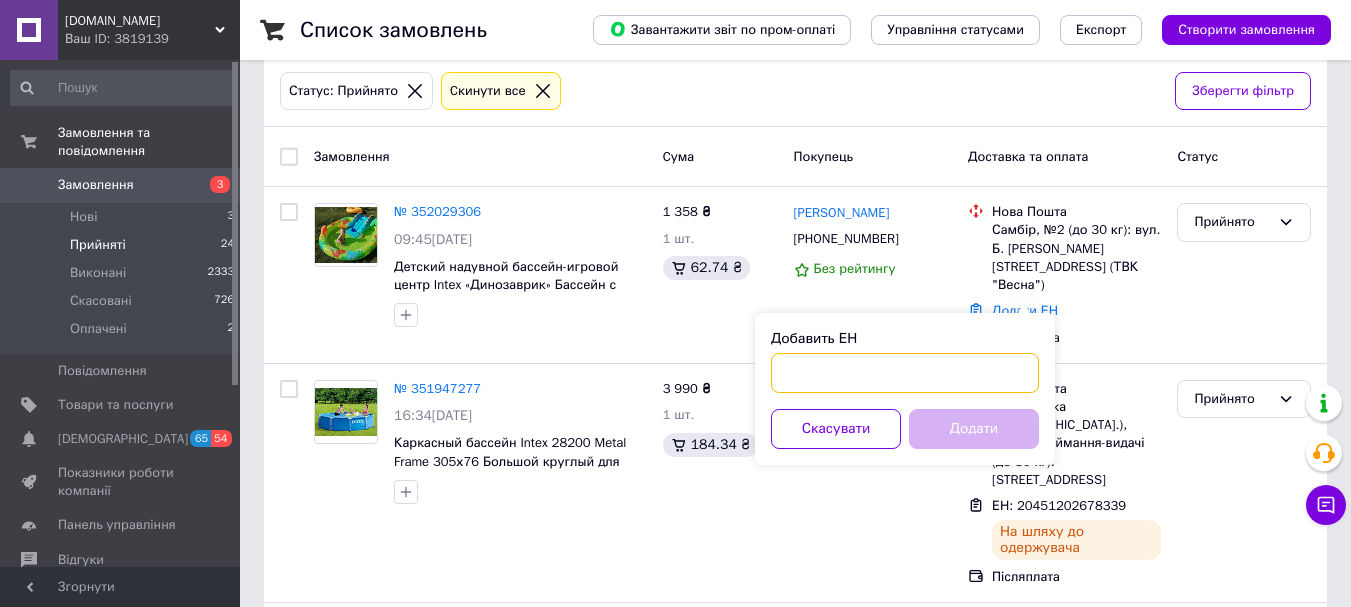 click on "Добавить ЕН" at bounding box center [905, 373] 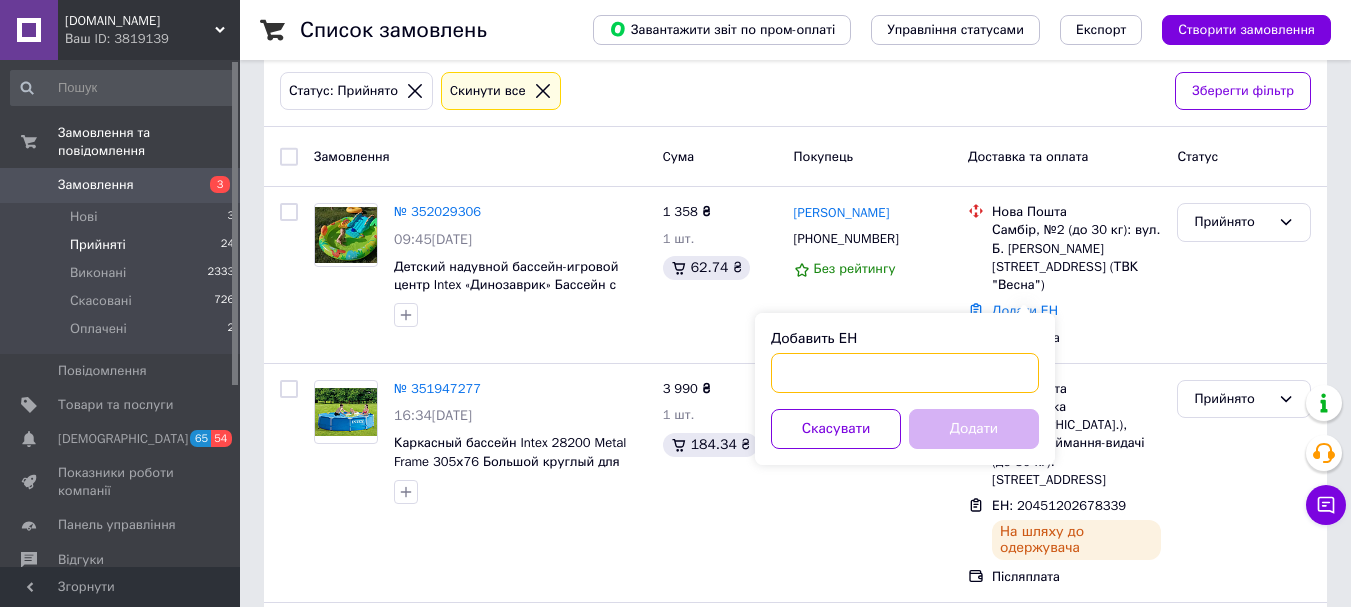 paste on "20451202859972" 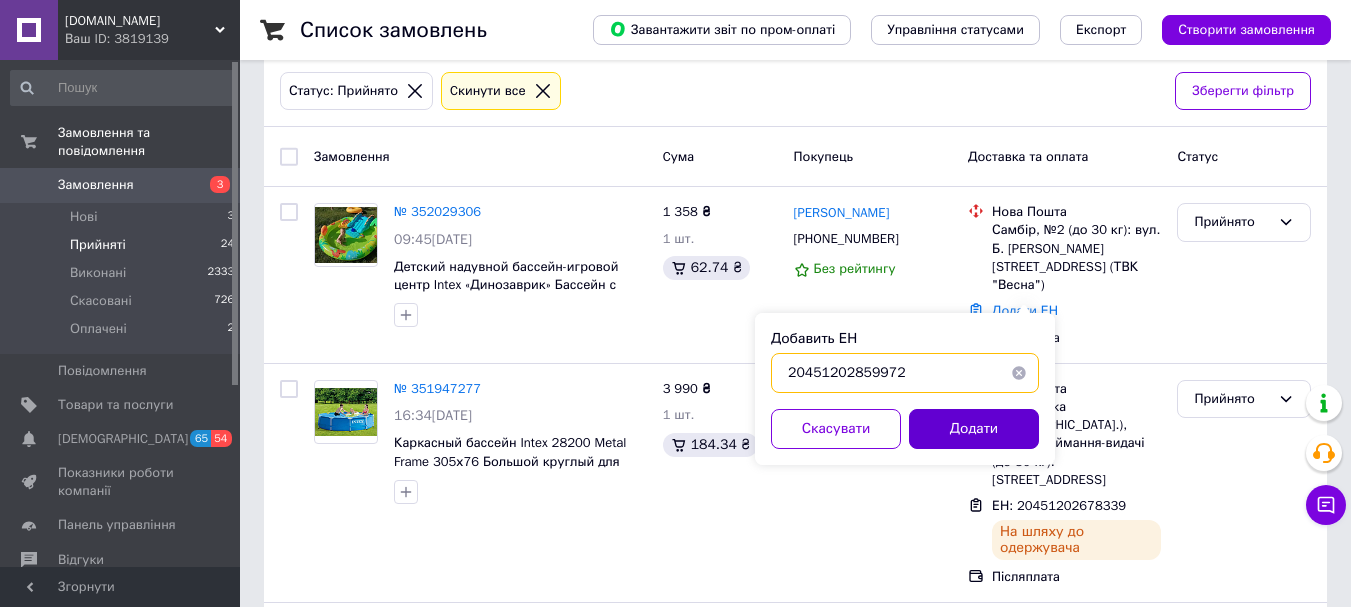 type on "20451202859972" 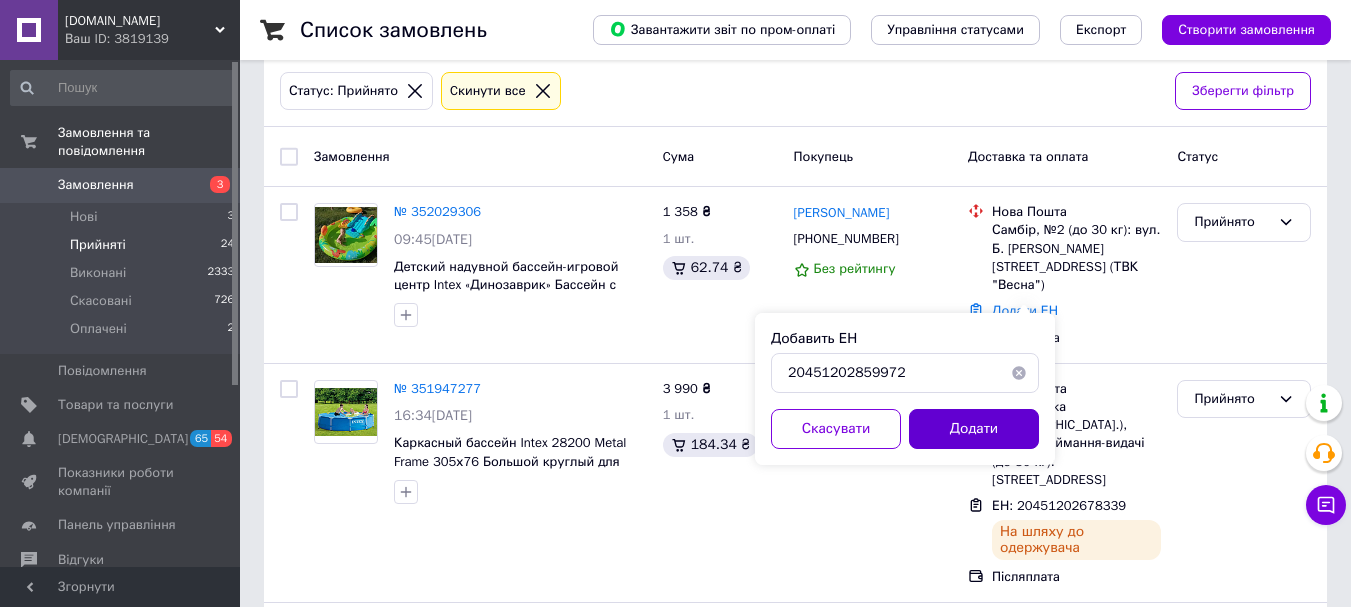 click on "Додати" at bounding box center [974, 429] 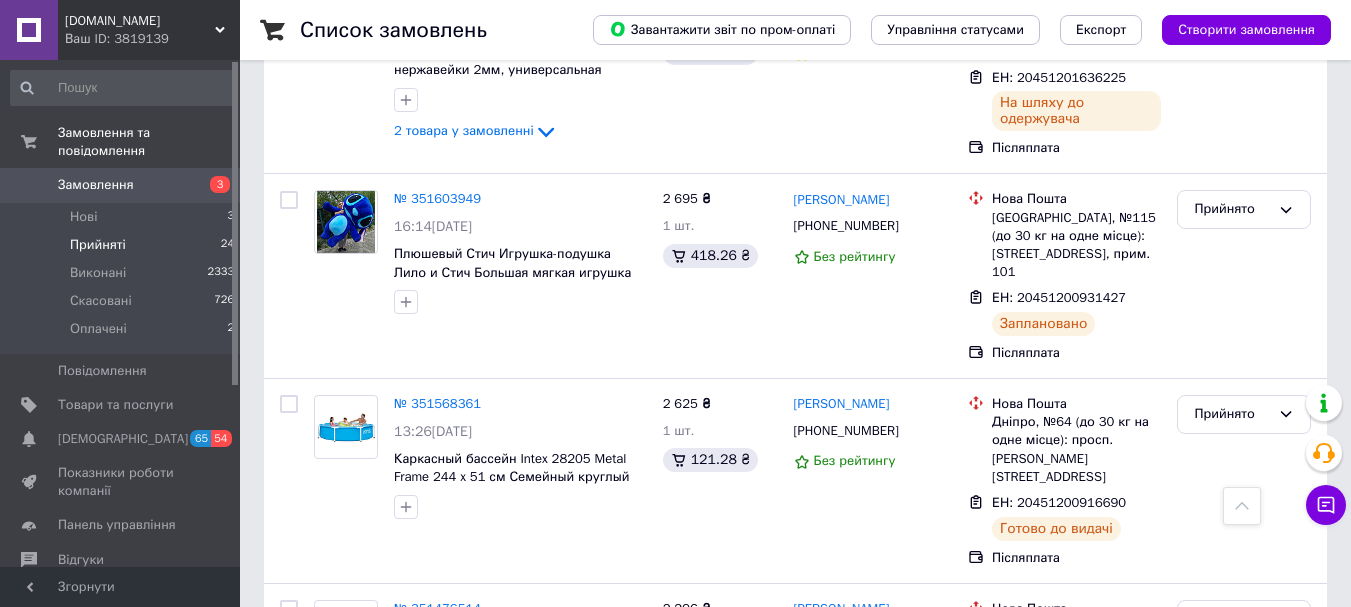 scroll, scrollTop: 3870, scrollLeft: 0, axis: vertical 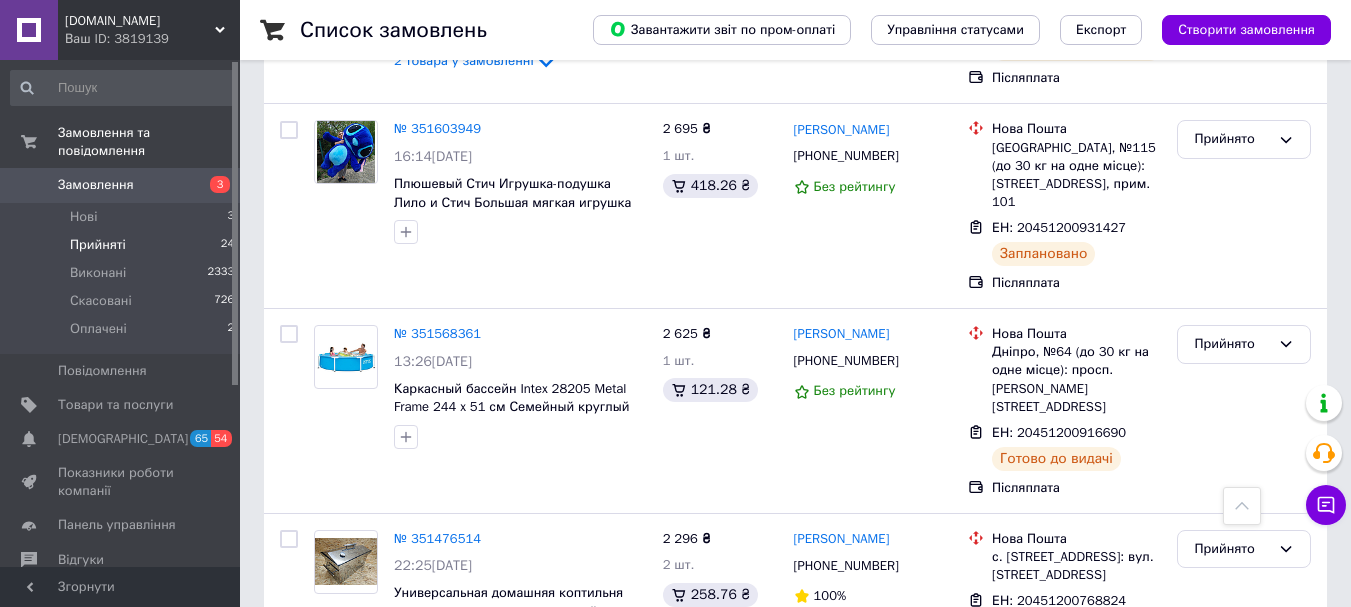 click on "2" at bounding box center (327, 746) 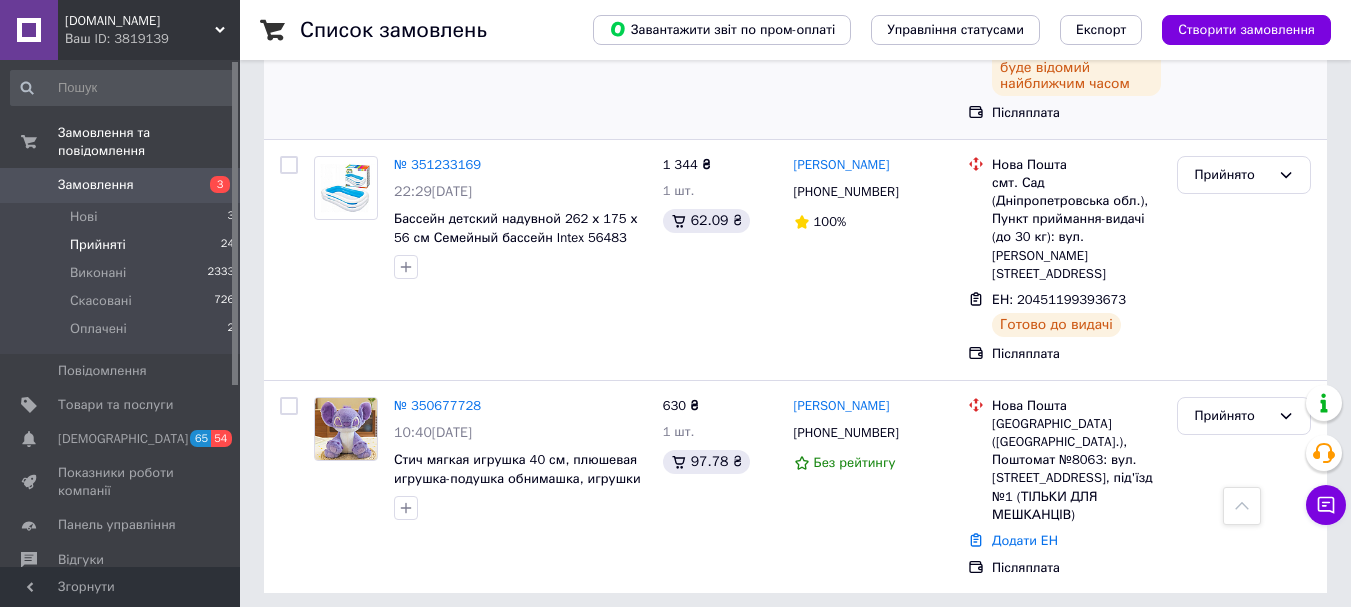 scroll, scrollTop: 0, scrollLeft: 0, axis: both 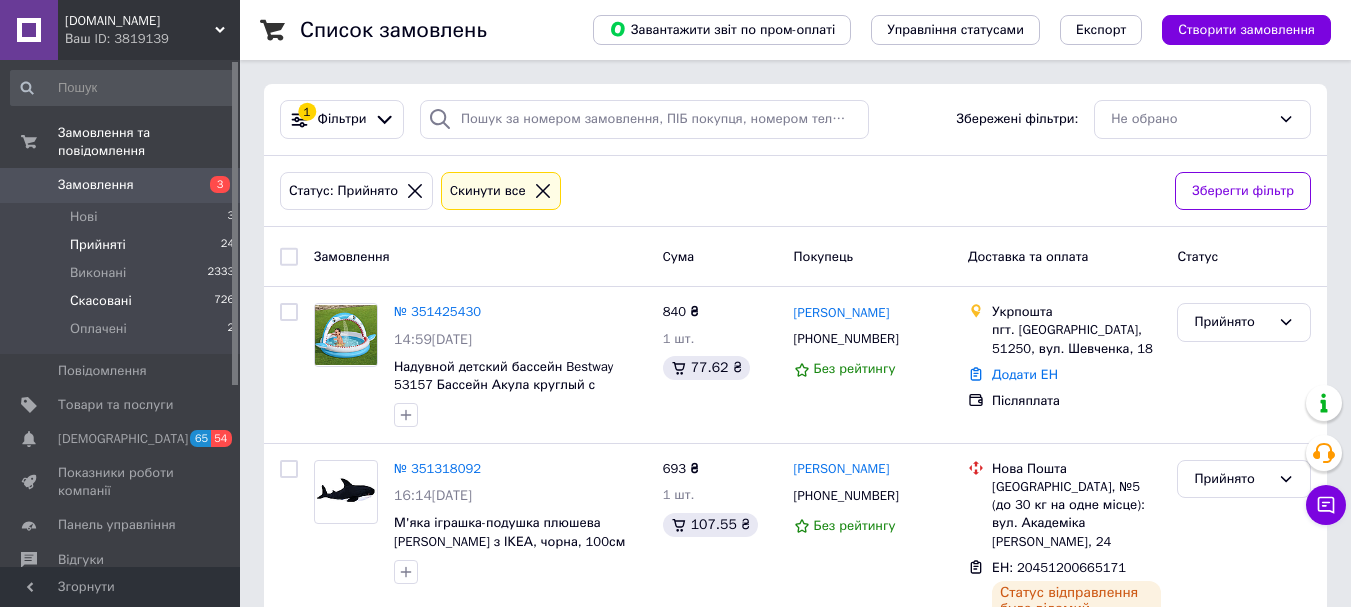 click on "Скасовані" at bounding box center [101, 301] 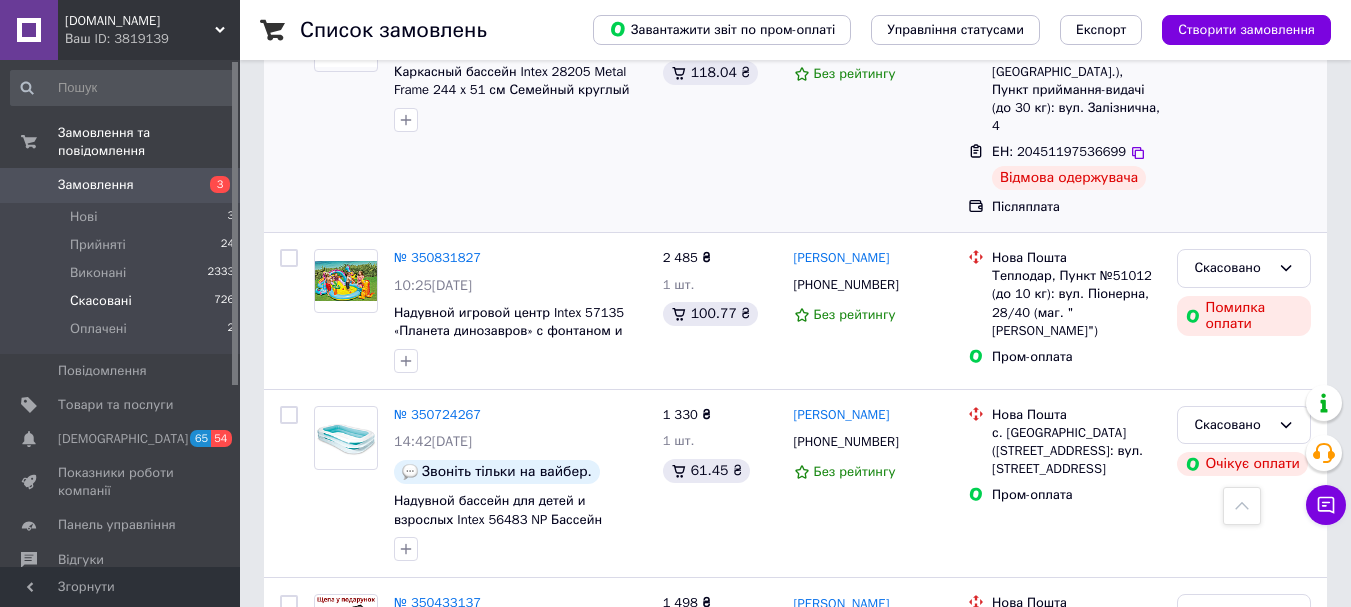 scroll, scrollTop: 3146, scrollLeft: 0, axis: vertical 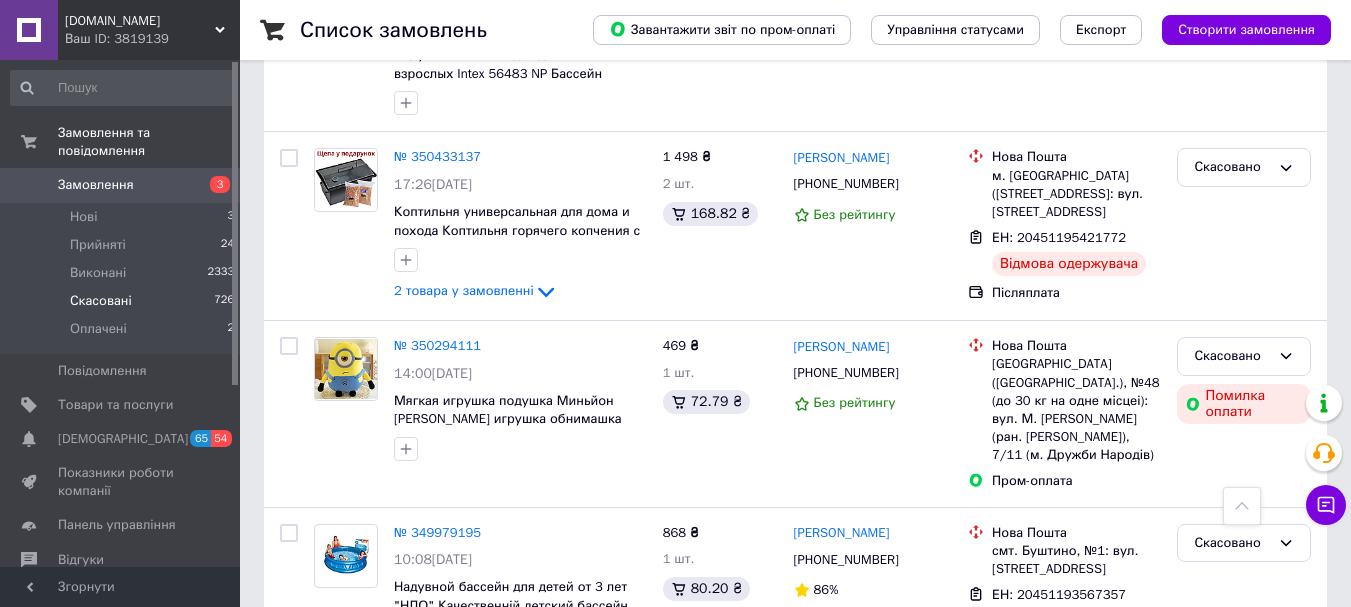 click on "2" at bounding box center (327, 720) 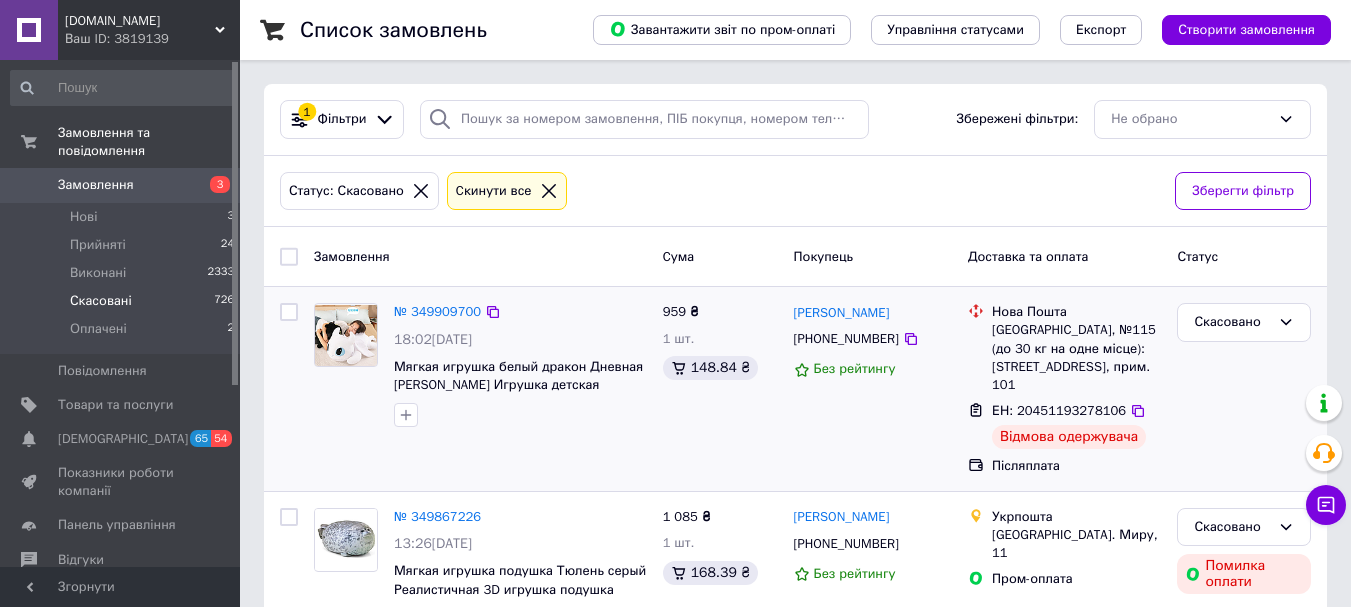 scroll, scrollTop: 100, scrollLeft: 0, axis: vertical 